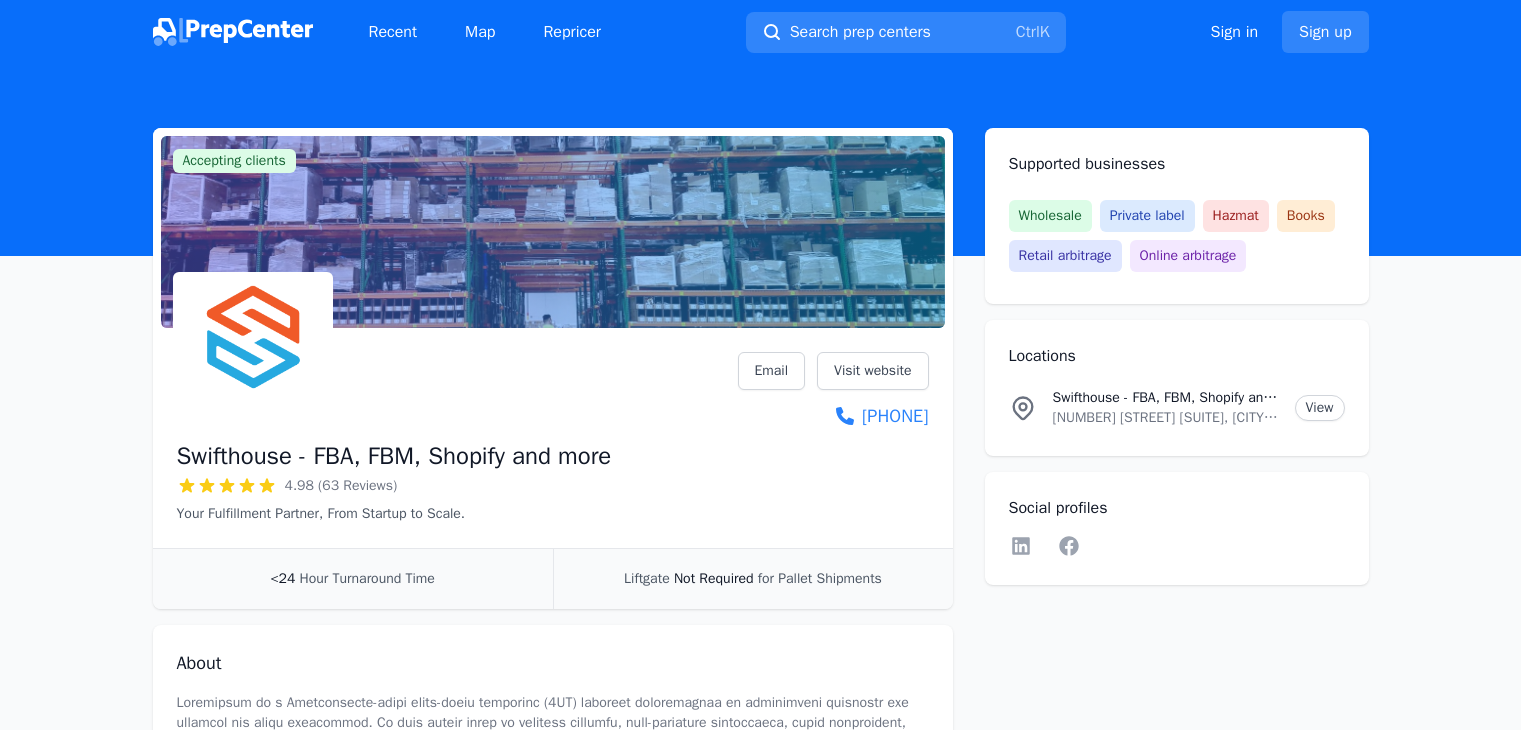 scroll, scrollTop: 0, scrollLeft: 0, axis: both 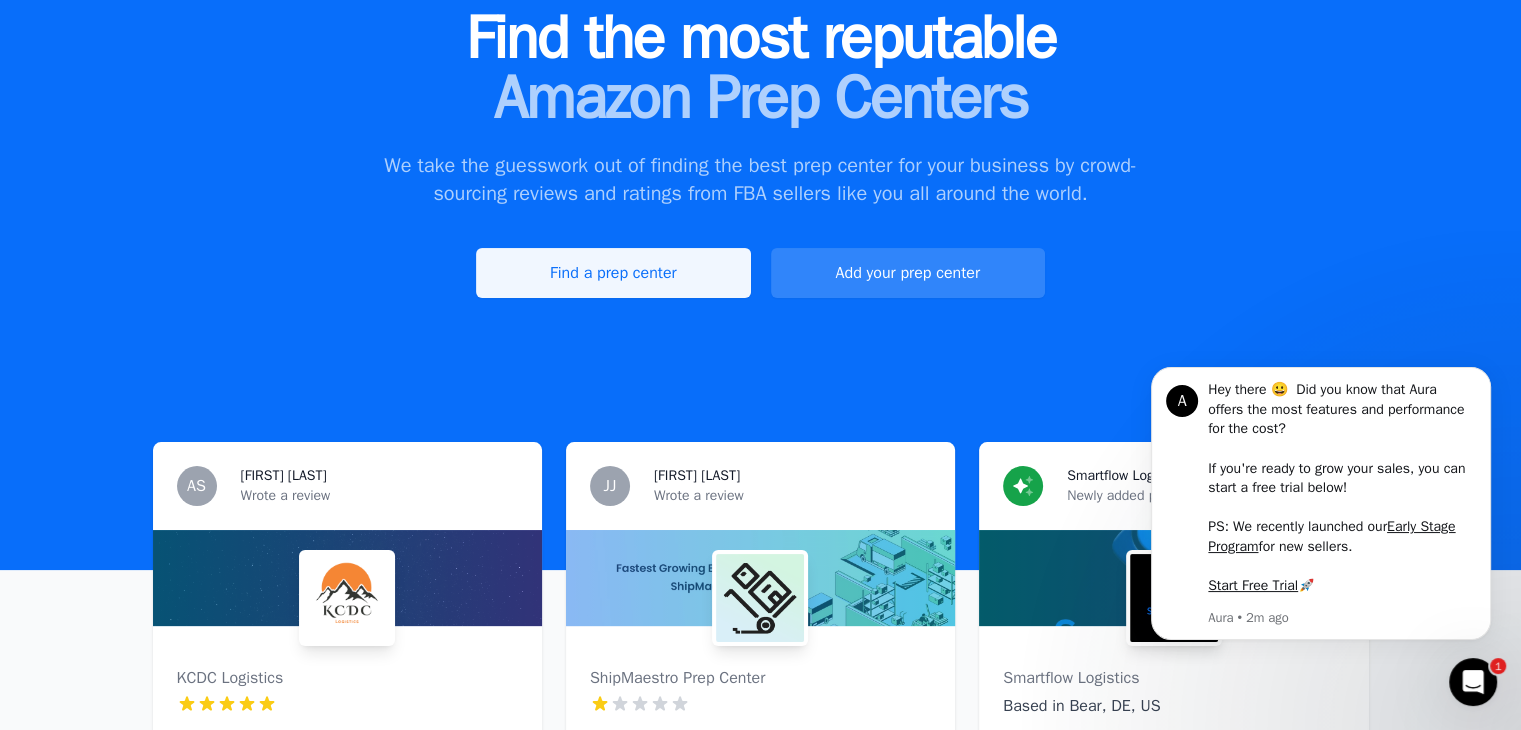 click on "Find a prep center" at bounding box center [613, 273] 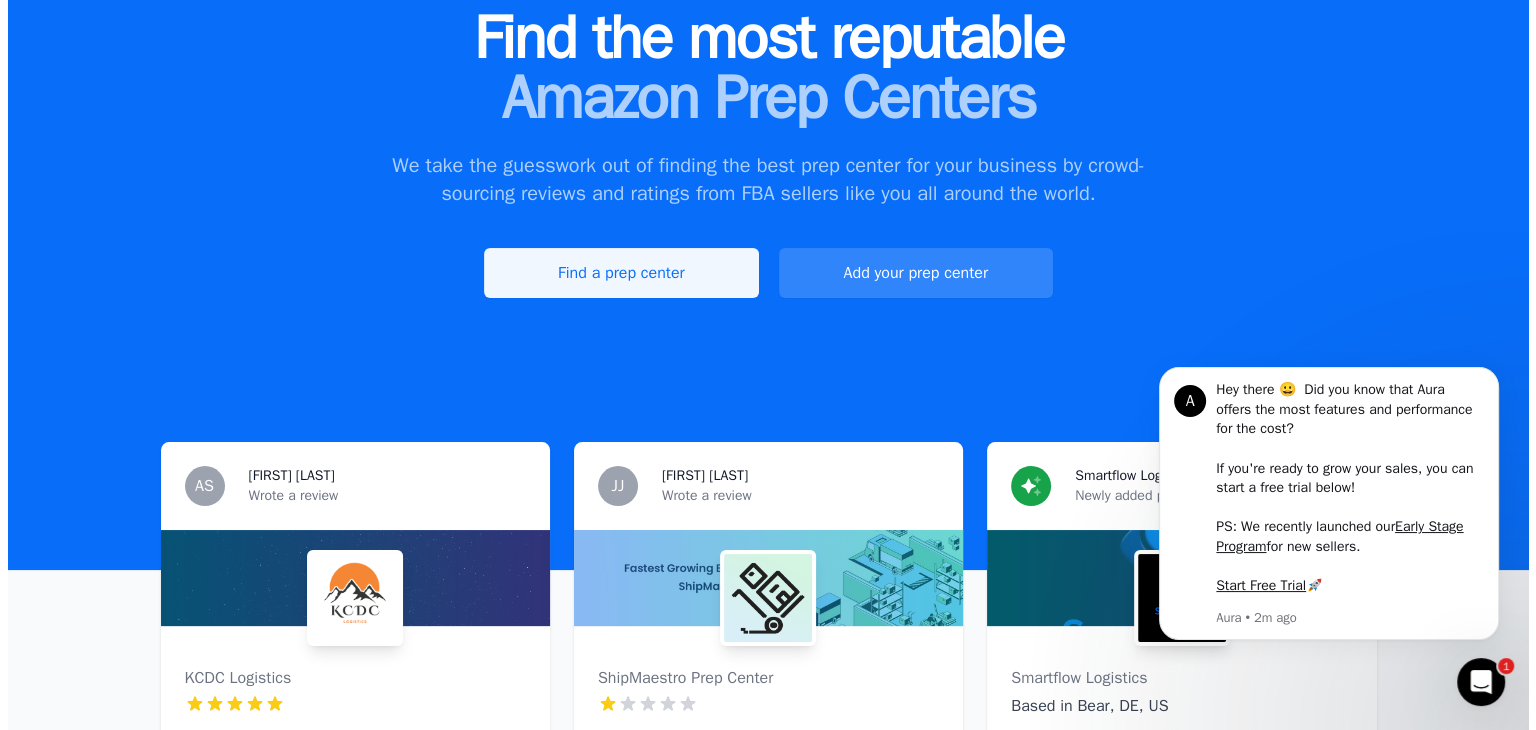 scroll, scrollTop: 0, scrollLeft: 0, axis: both 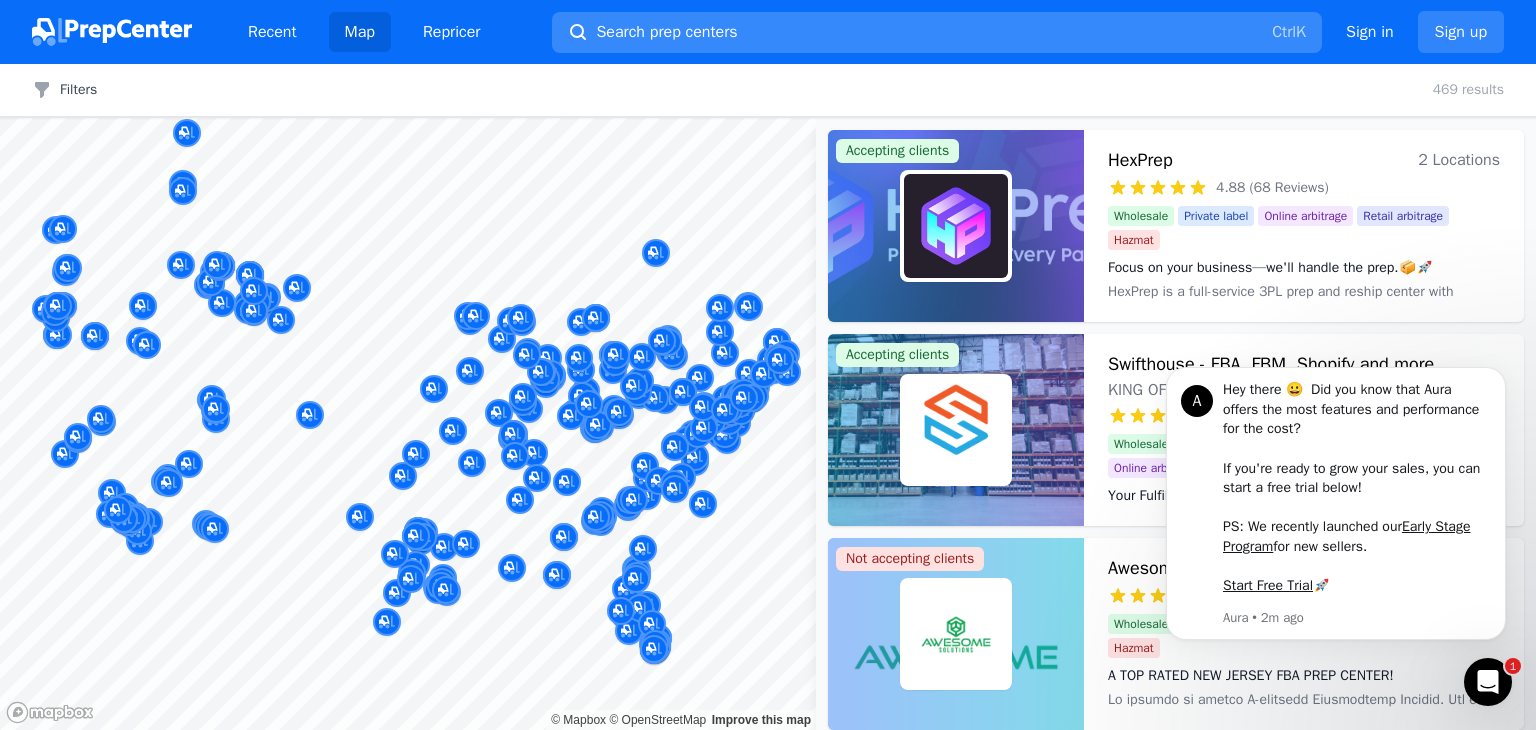 click on "Search prep centers Ctrl  K" at bounding box center [937, 32] 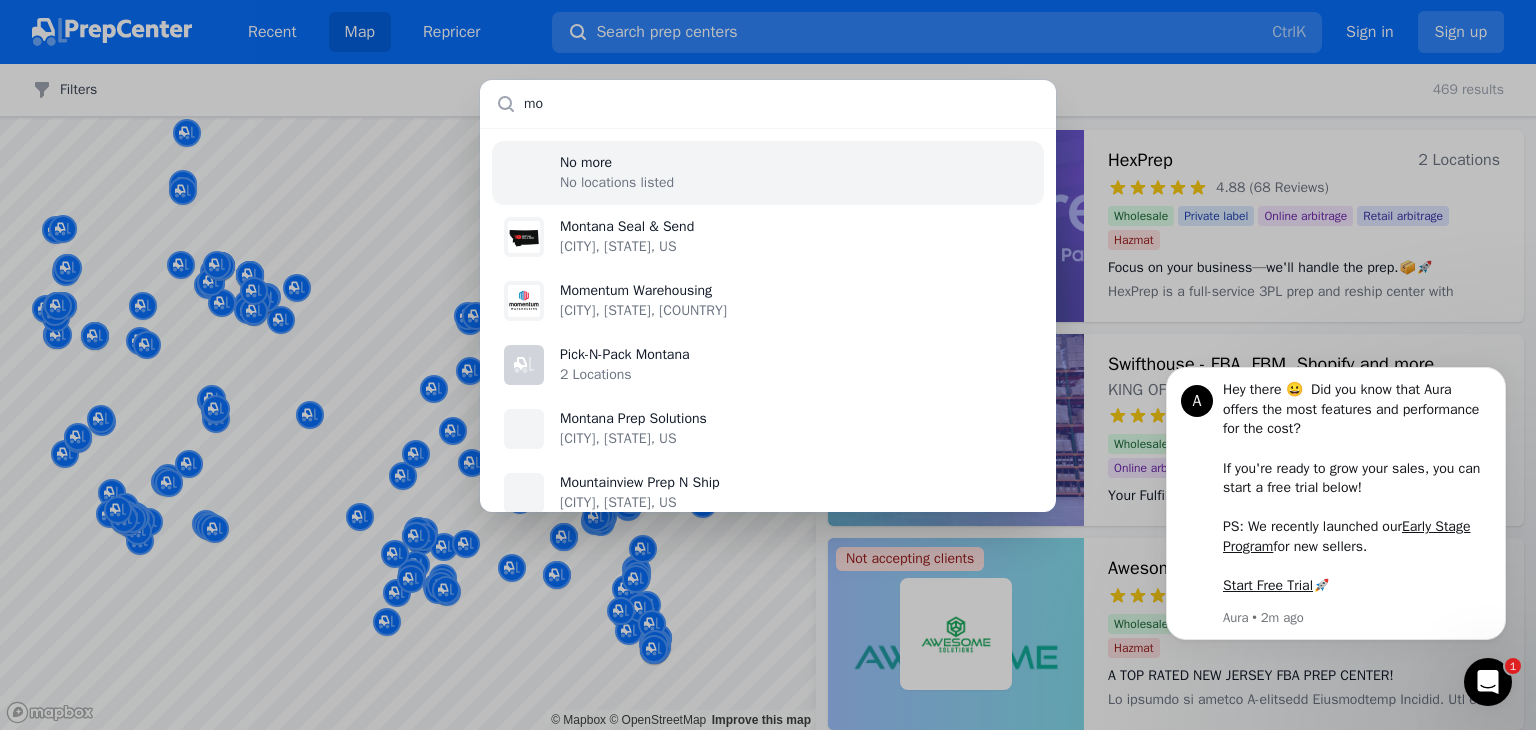 type on "m" 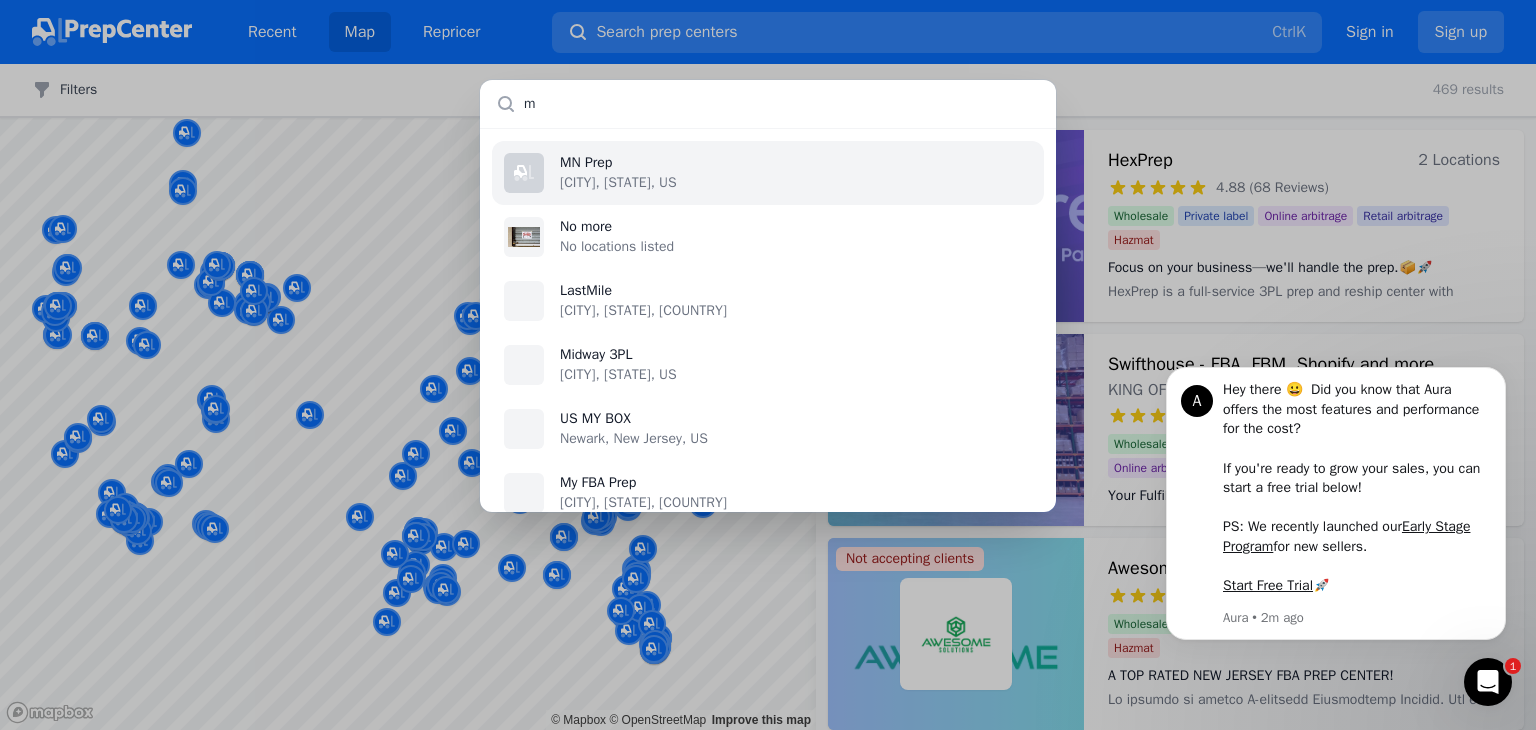 type 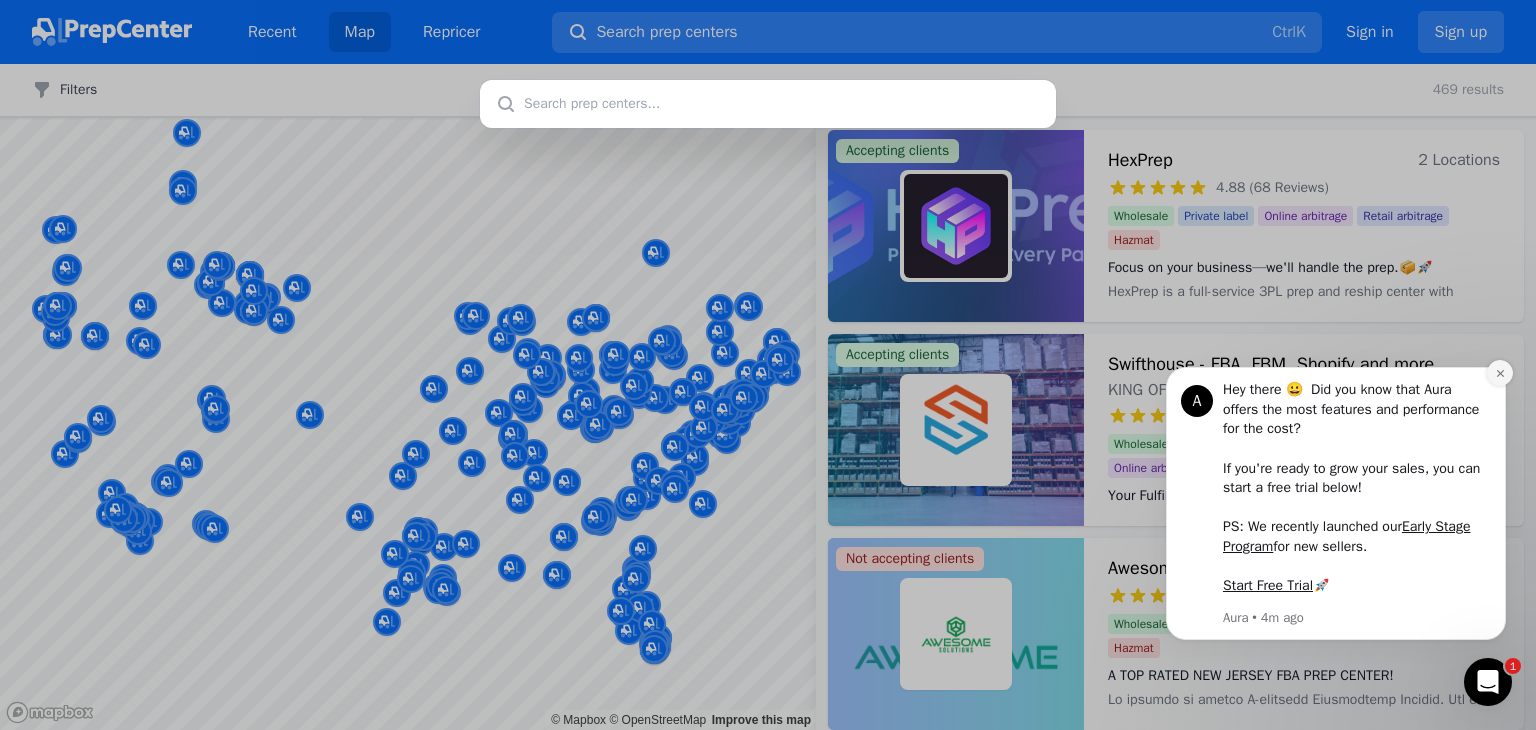 click 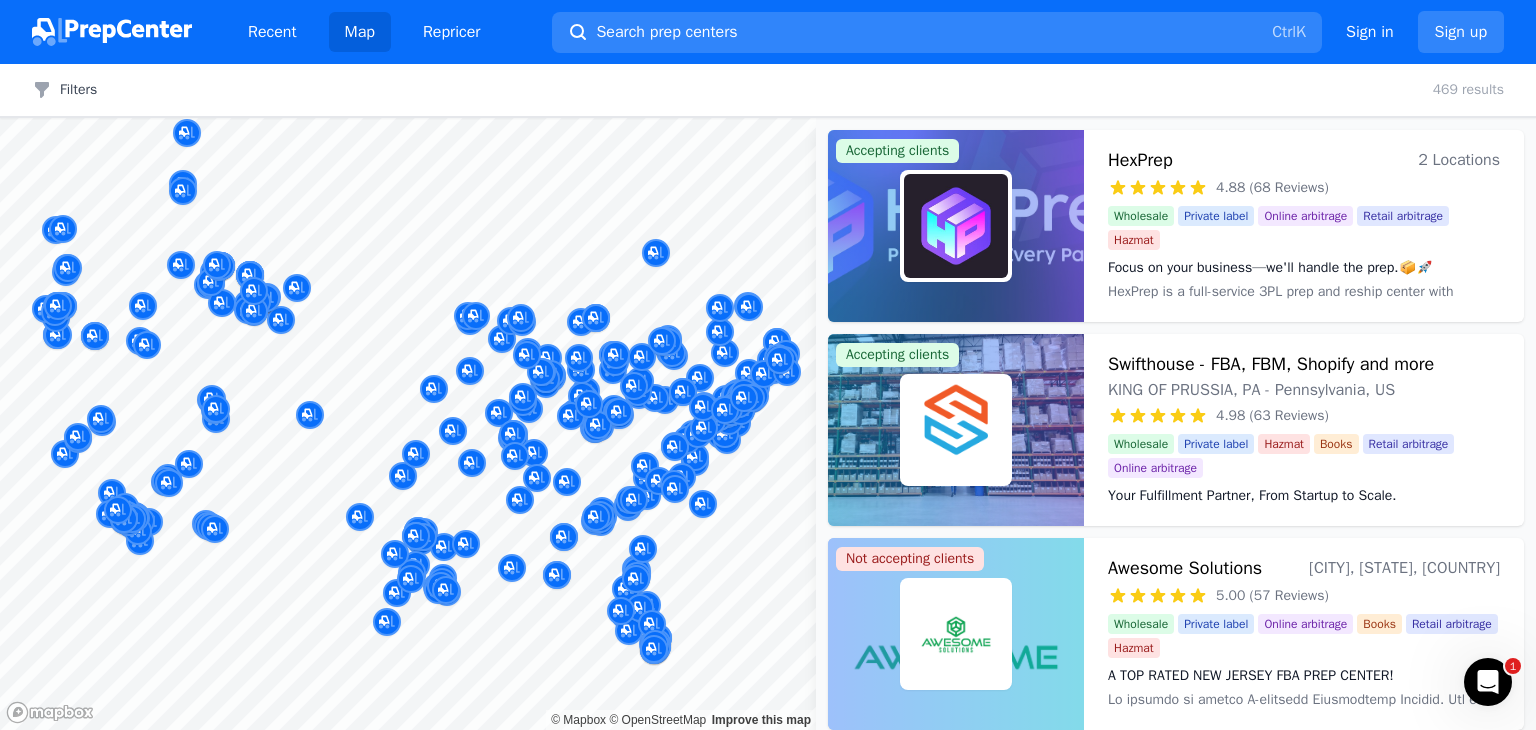 click at bounding box center (768, 365) 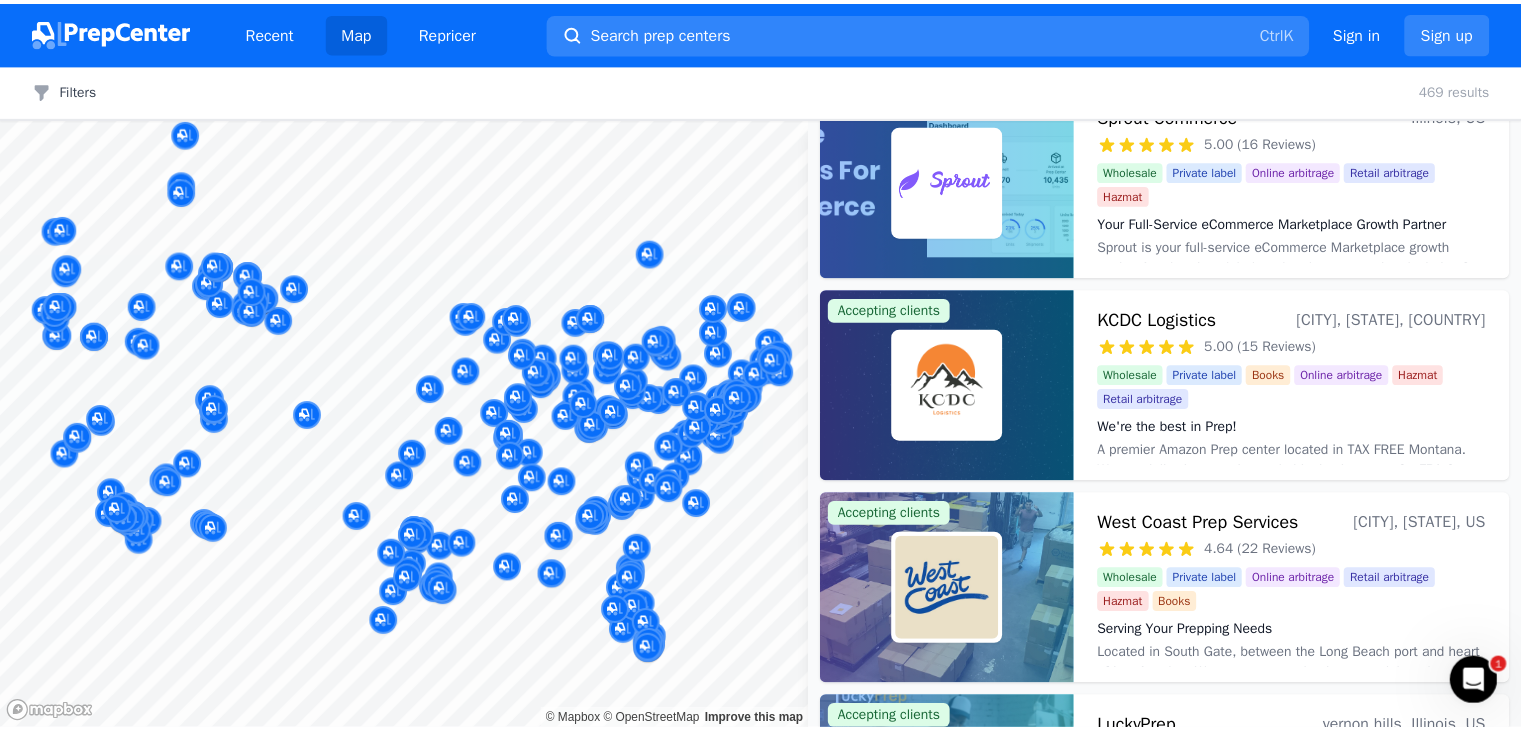 scroll, scrollTop: 4200, scrollLeft: 0, axis: vertical 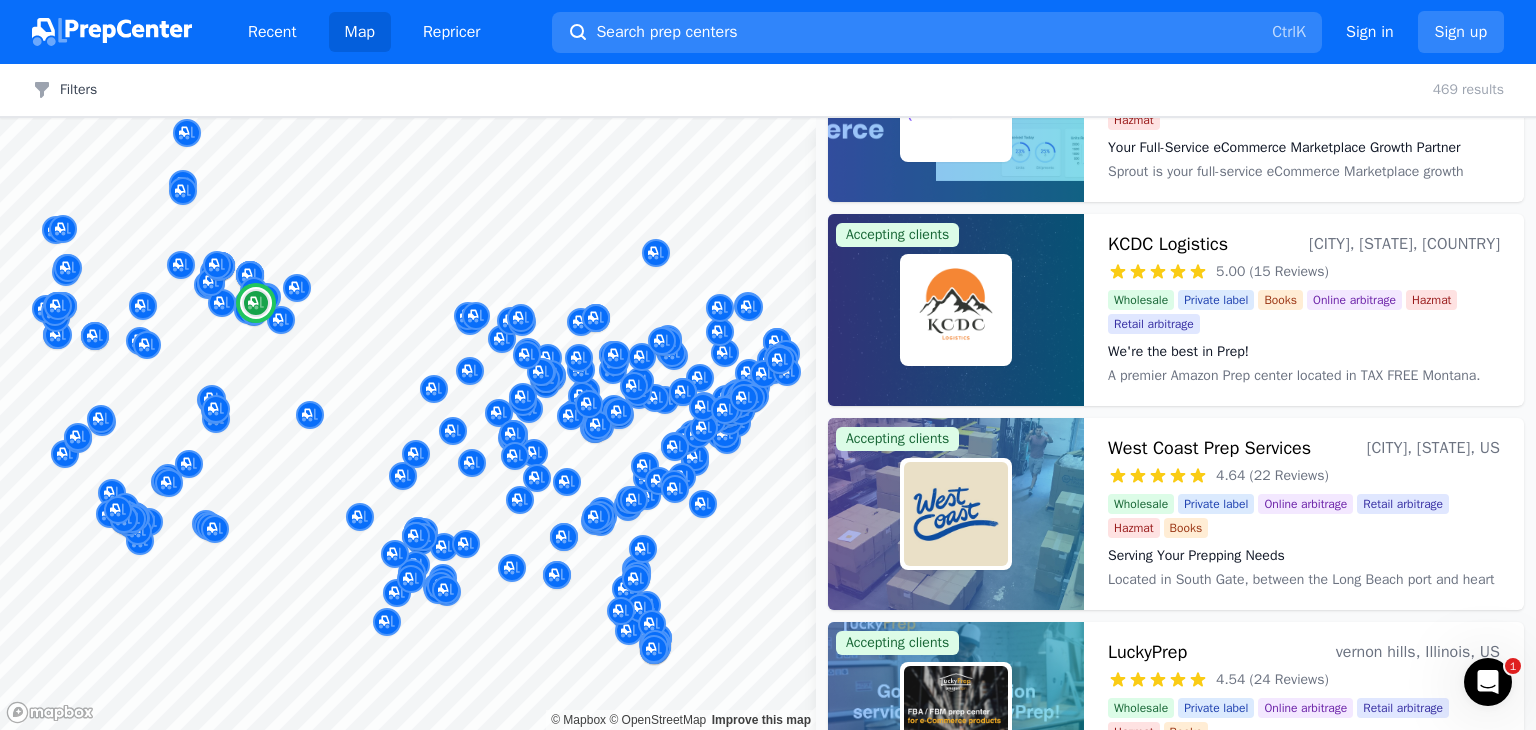 click on "KCDC Logistics" at bounding box center [1168, 244] 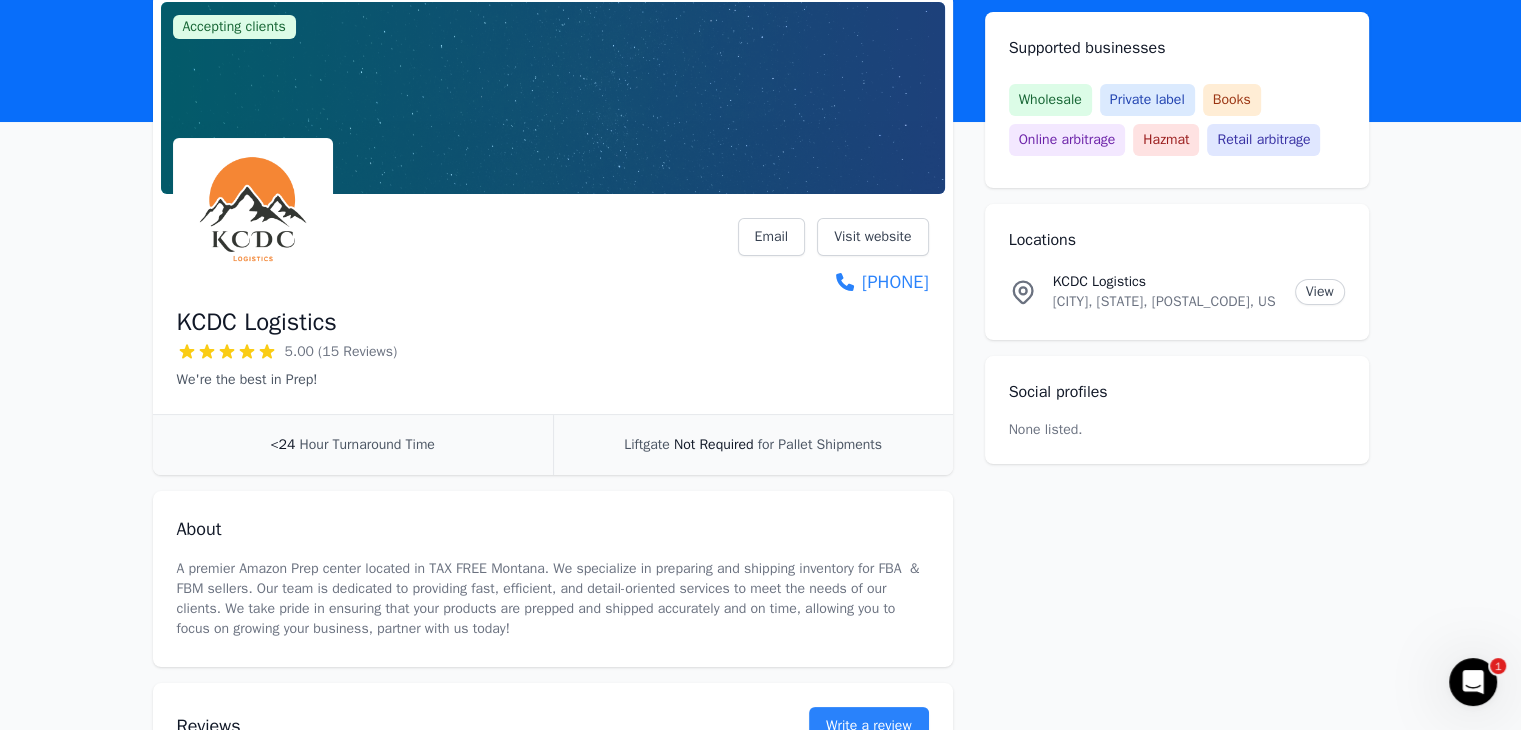 scroll, scrollTop: 100, scrollLeft: 0, axis: vertical 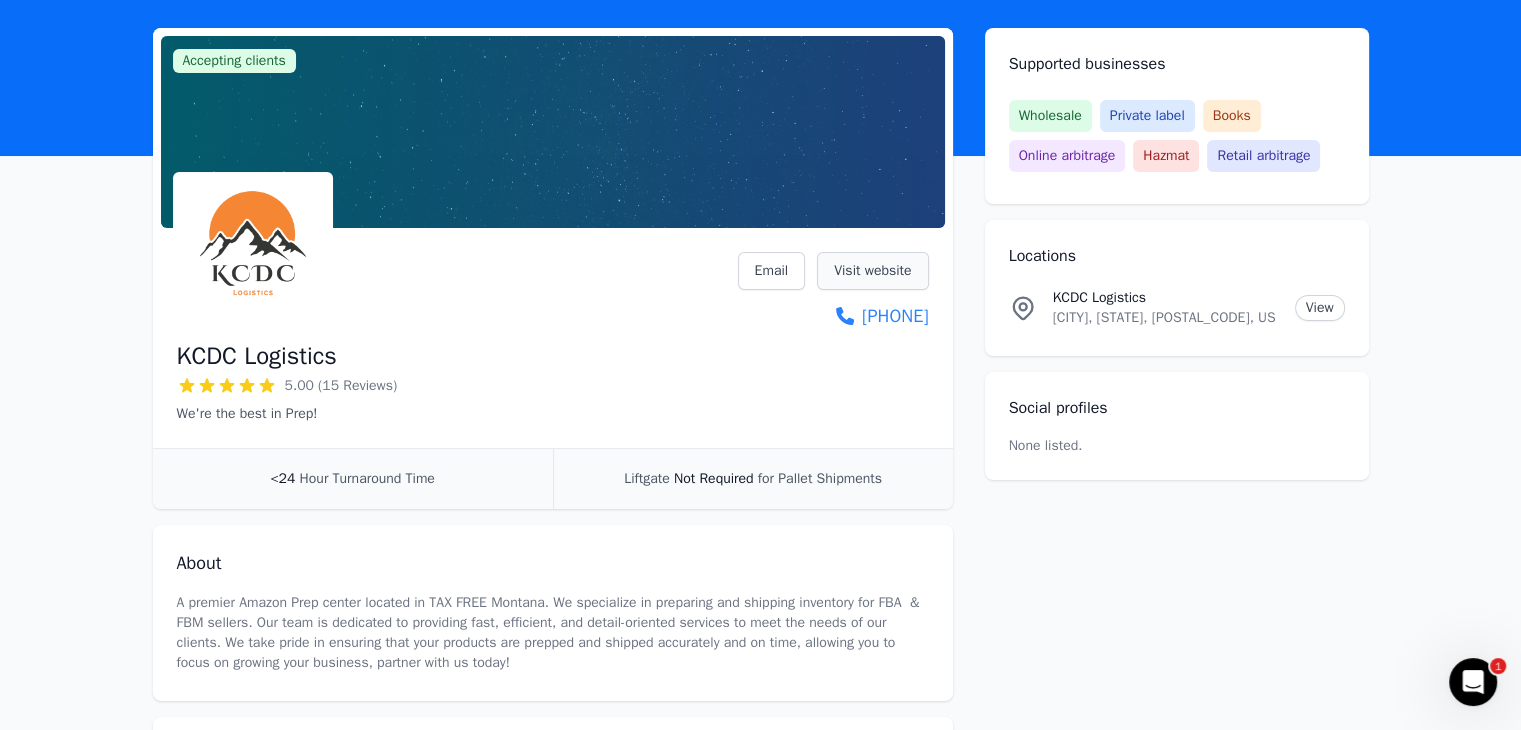 click on "Visit website" at bounding box center (872, 271) 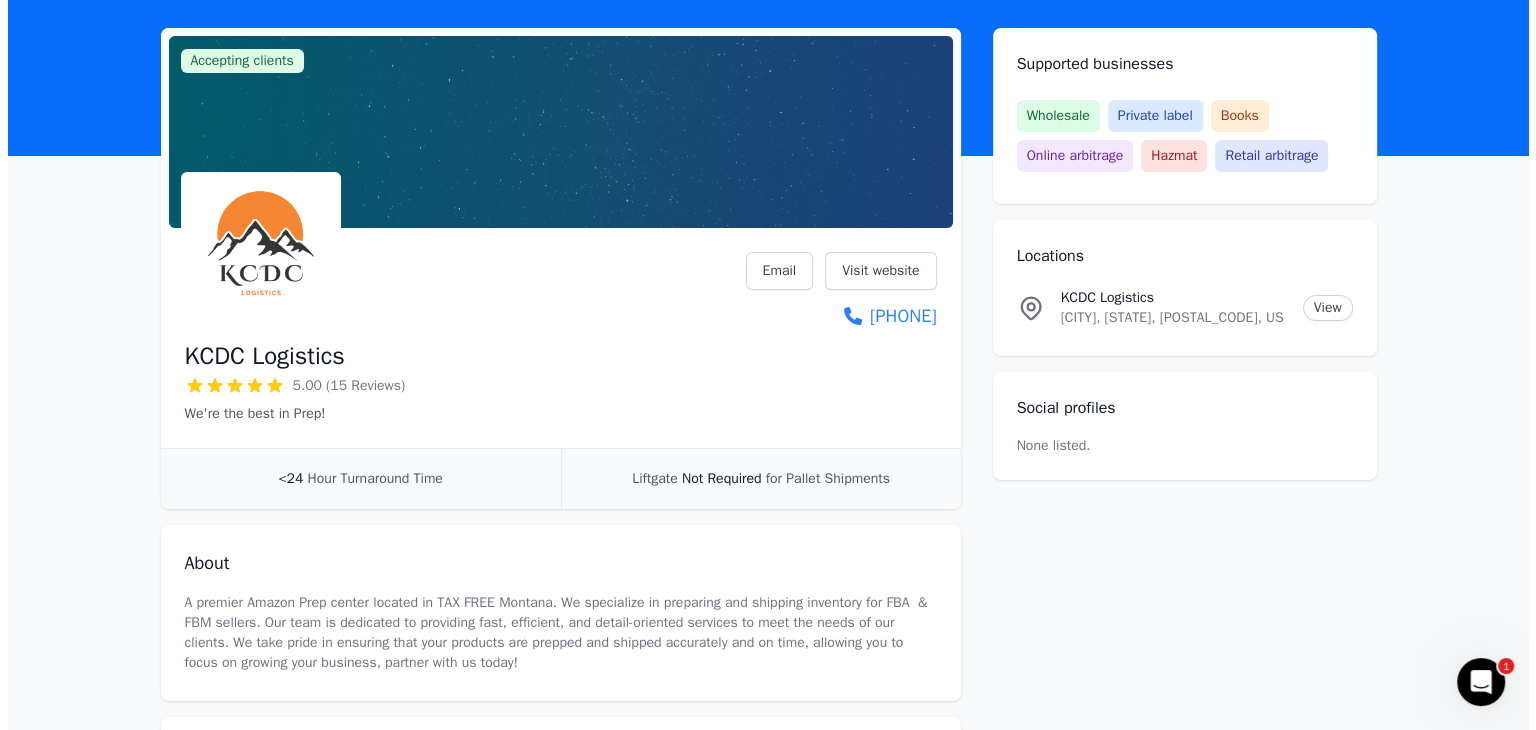 scroll, scrollTop: 0, scrollLeft: 0, axis: both 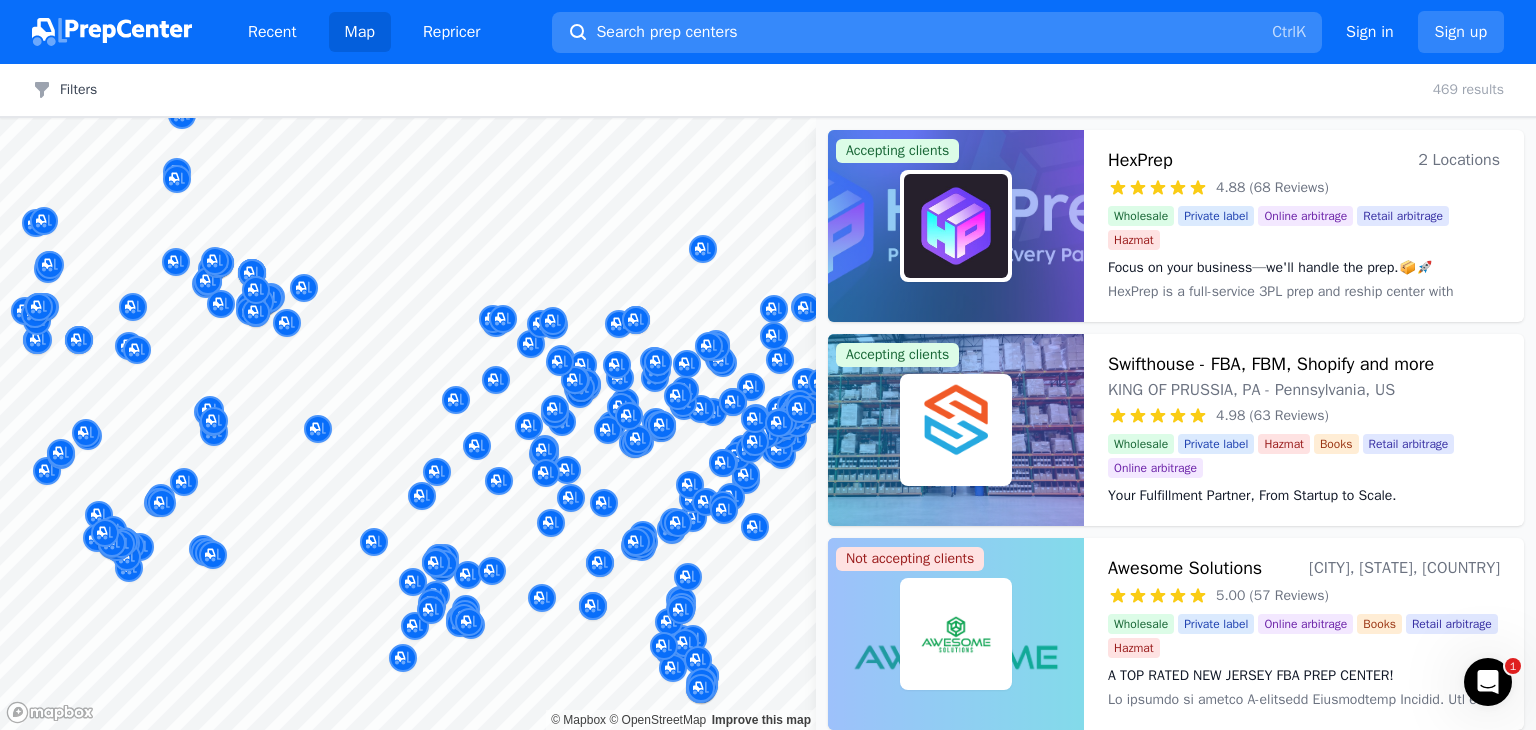 click on "Search prep centers Ctrl  K" at bounding box center (937, 32) 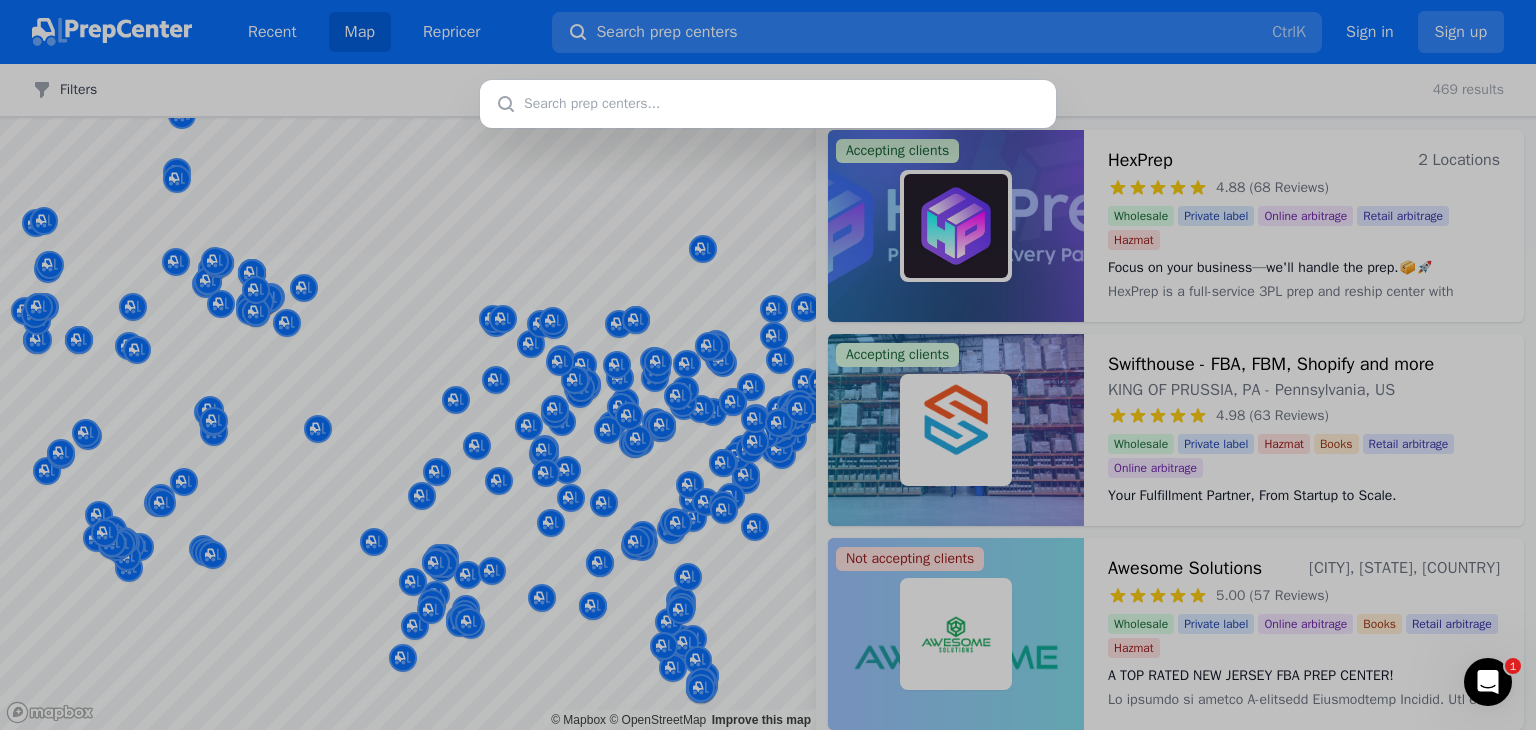 click at bounding box center (768, 365) 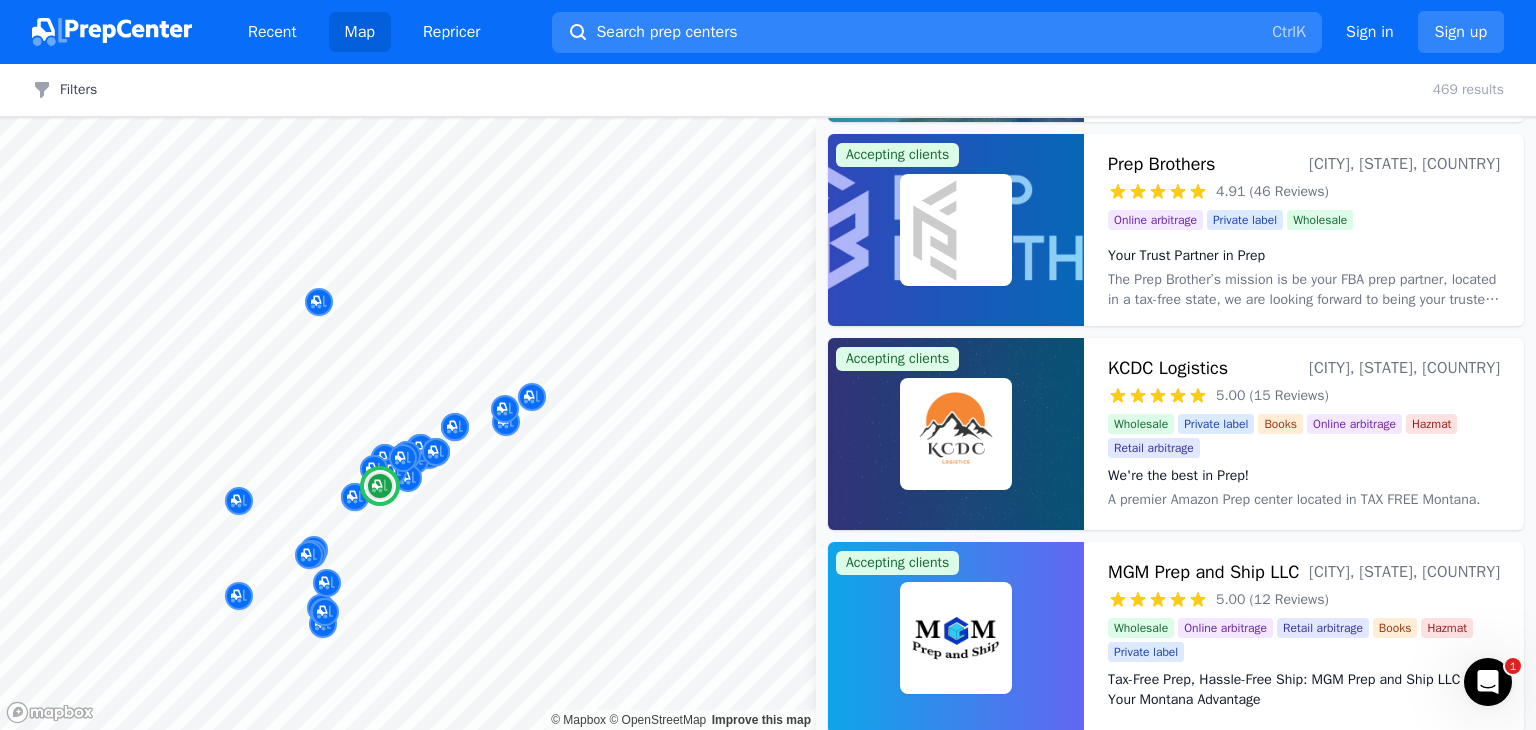 scroll, scrollTop: 0, scrollLeft: 0, axis: both 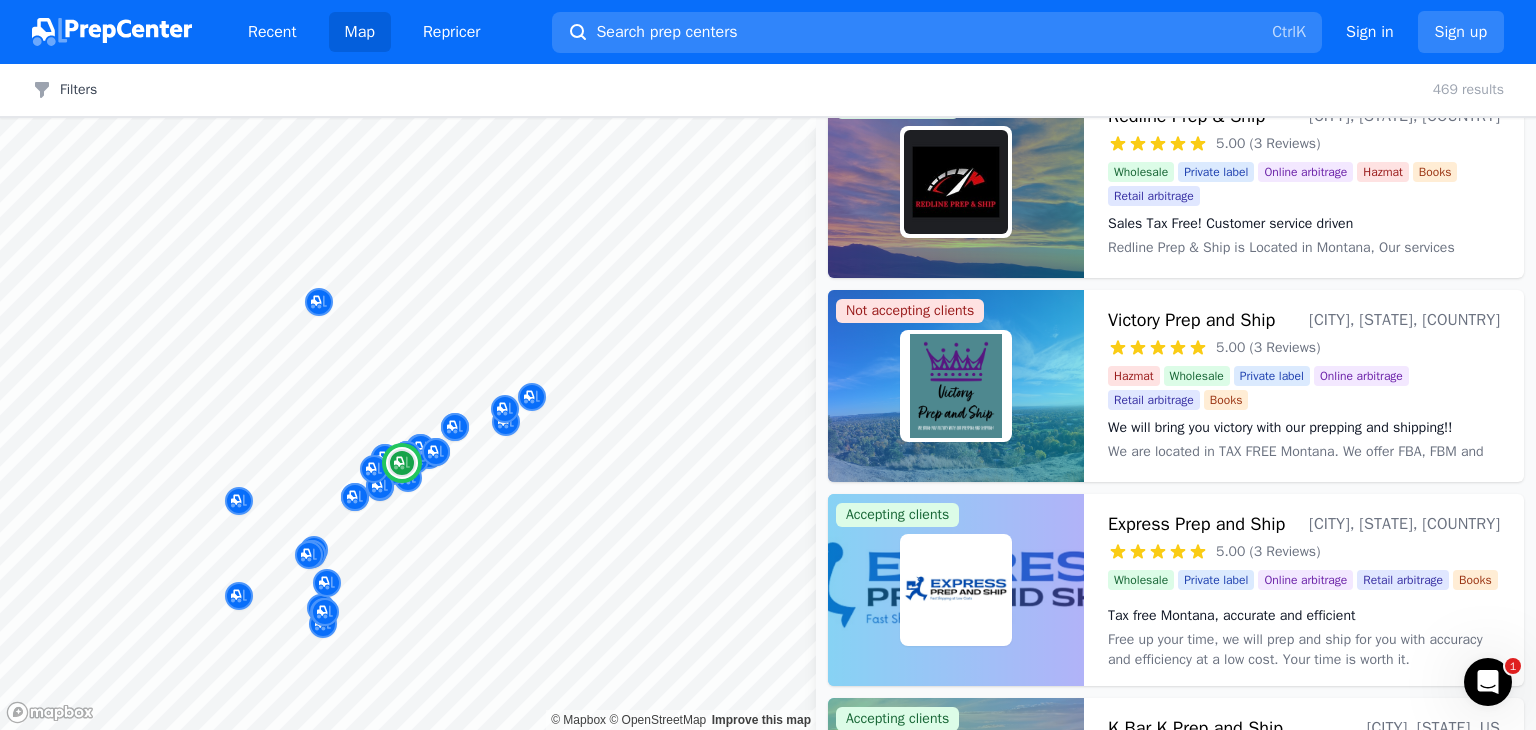 drag, startPoint x: 1168, startPoint y: 321, endPoint x: 1180, endPoint y: 275, distance: 47.539455 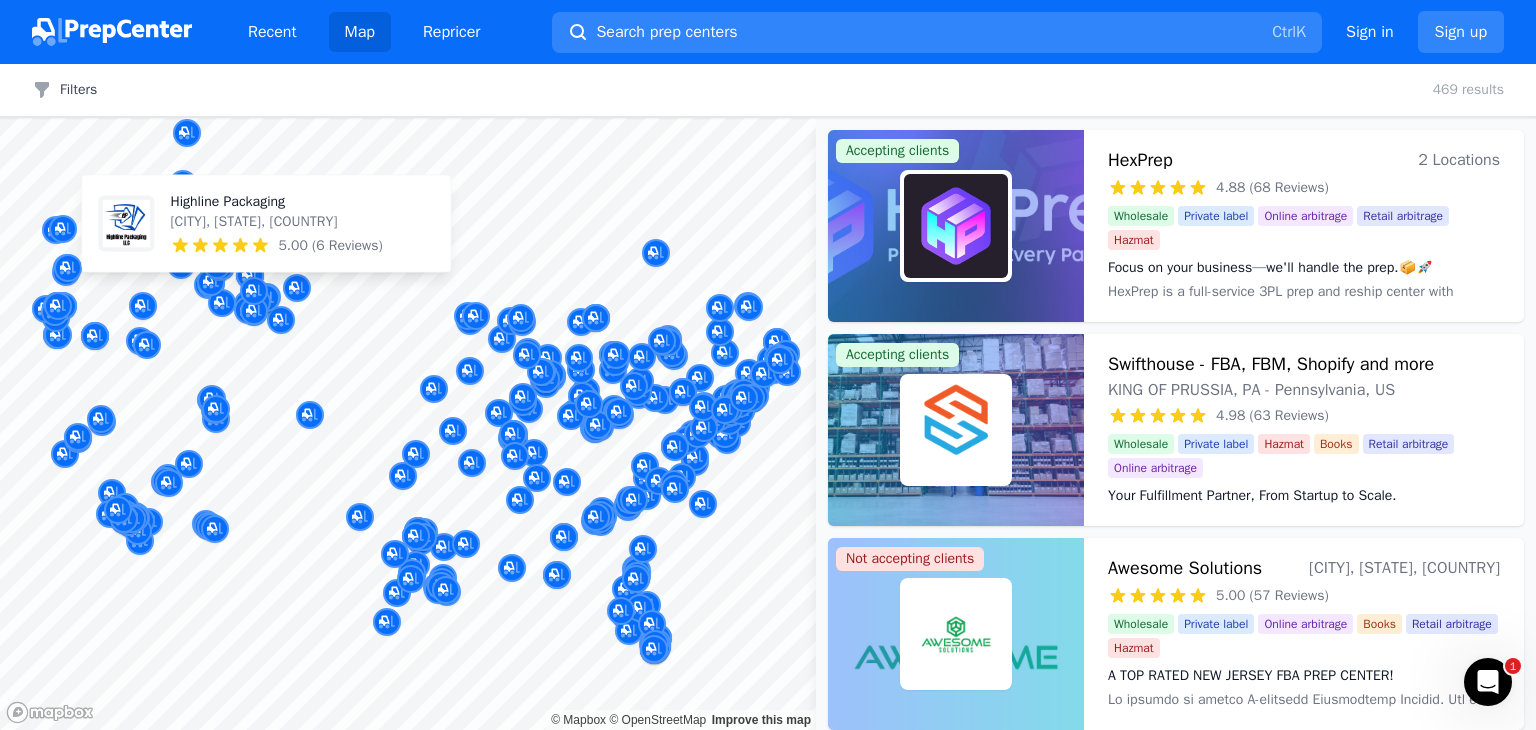 drag, startPoint x: 280, startPoint y: 265, endPoint x: 402, endPoint y: 256, distance: 122.33152 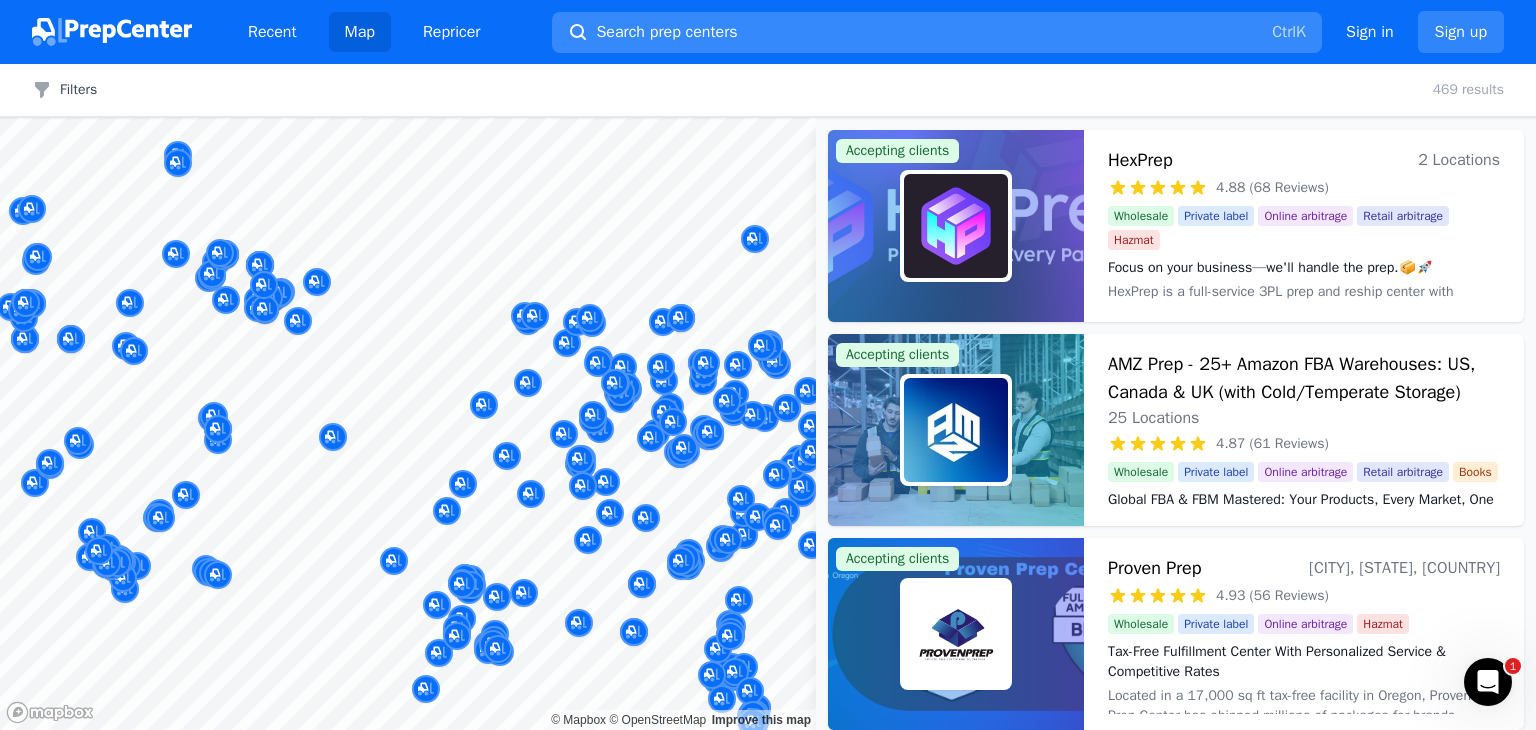 click on "Search prep centers Ctrl  K" at bounding box center (937, 32) 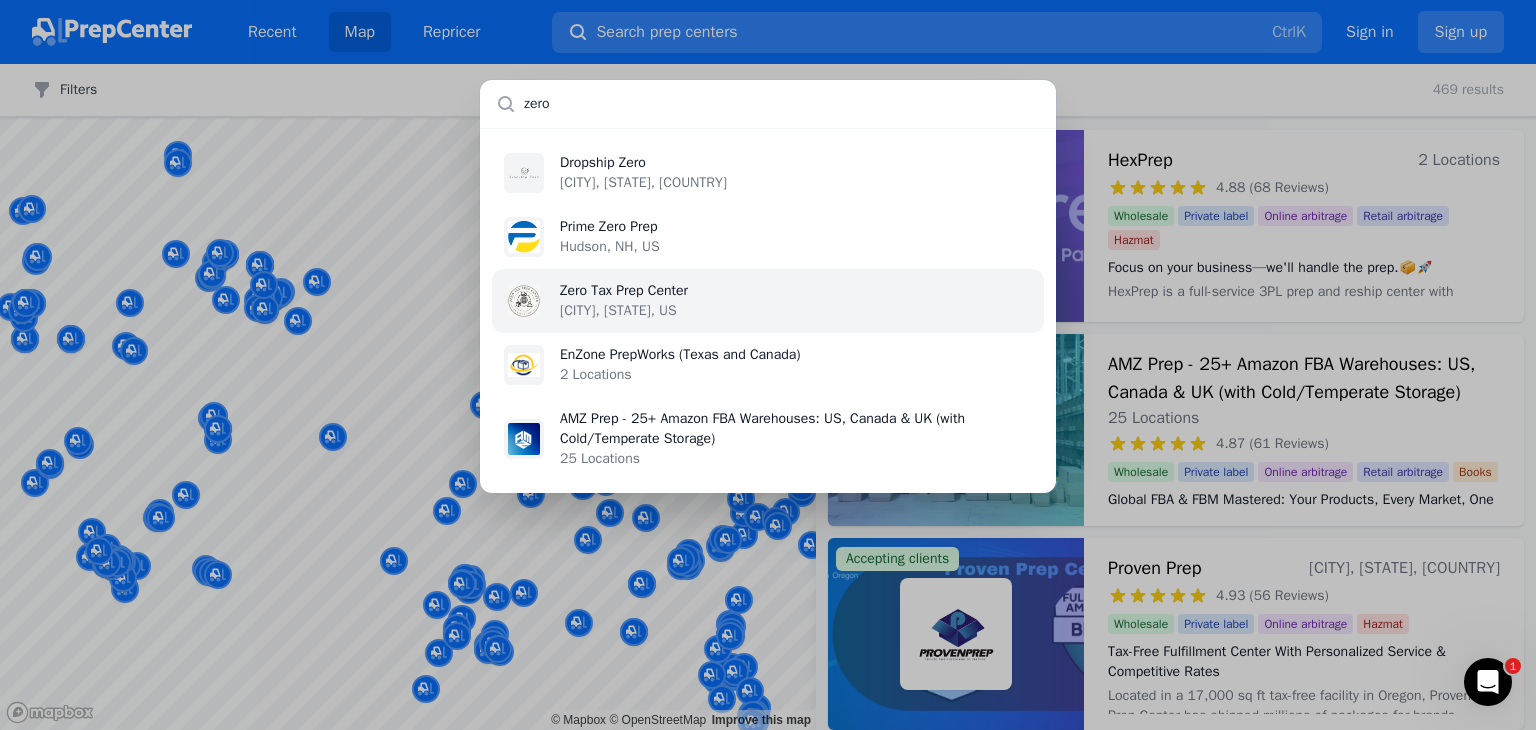 type on "zero" 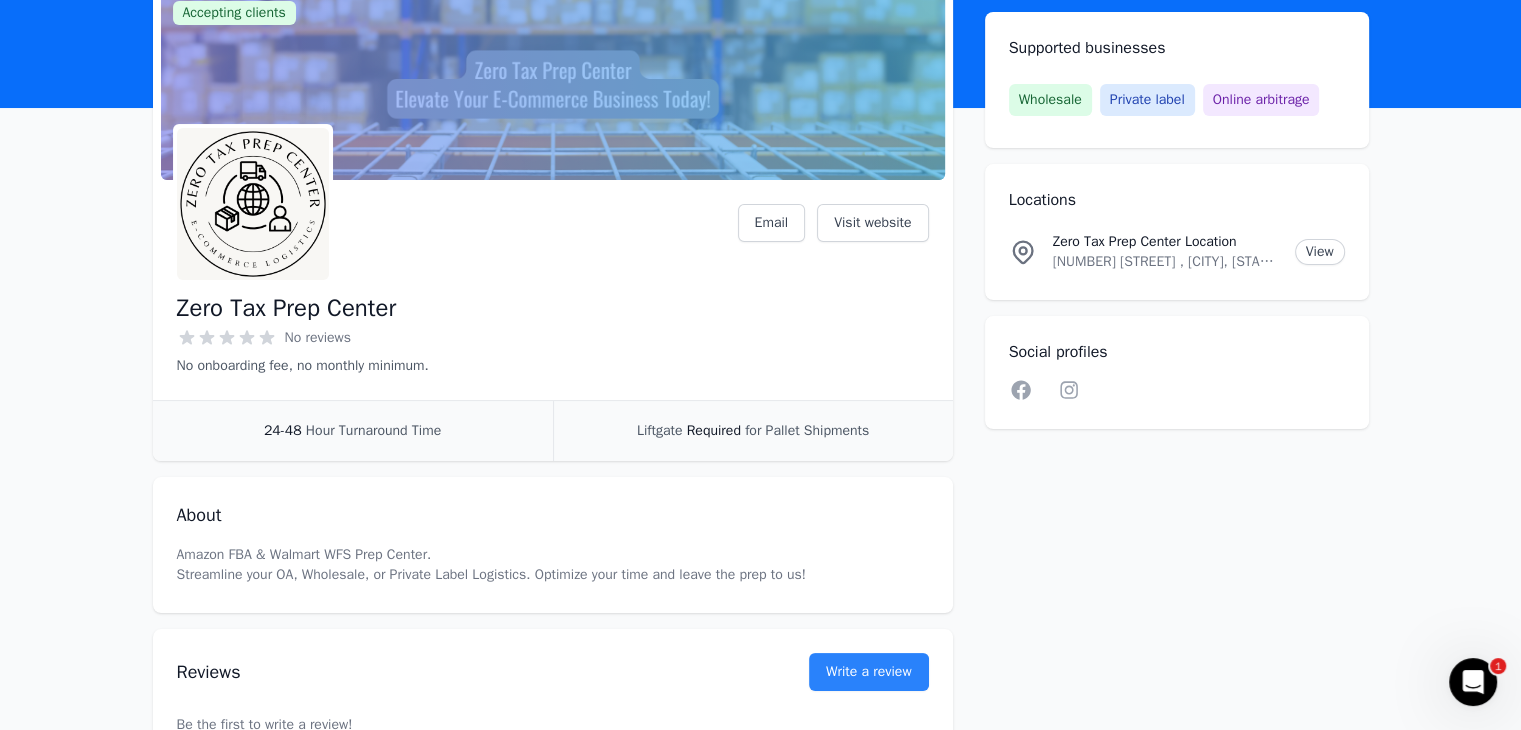 scroll, scrollTop: 100, scrollLeft: 0, axis: vertical 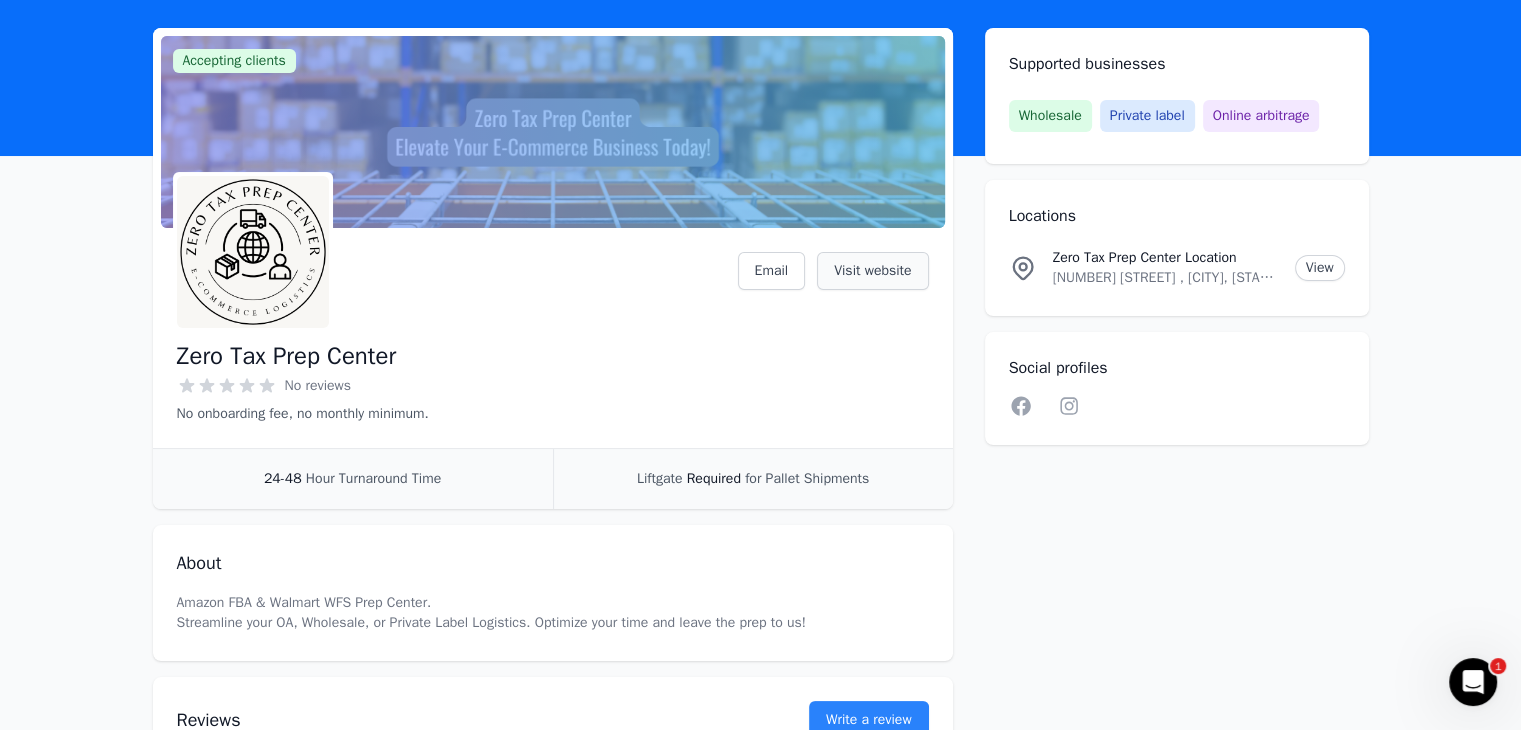 click on "Visit website" at bounding box center [872, 271] 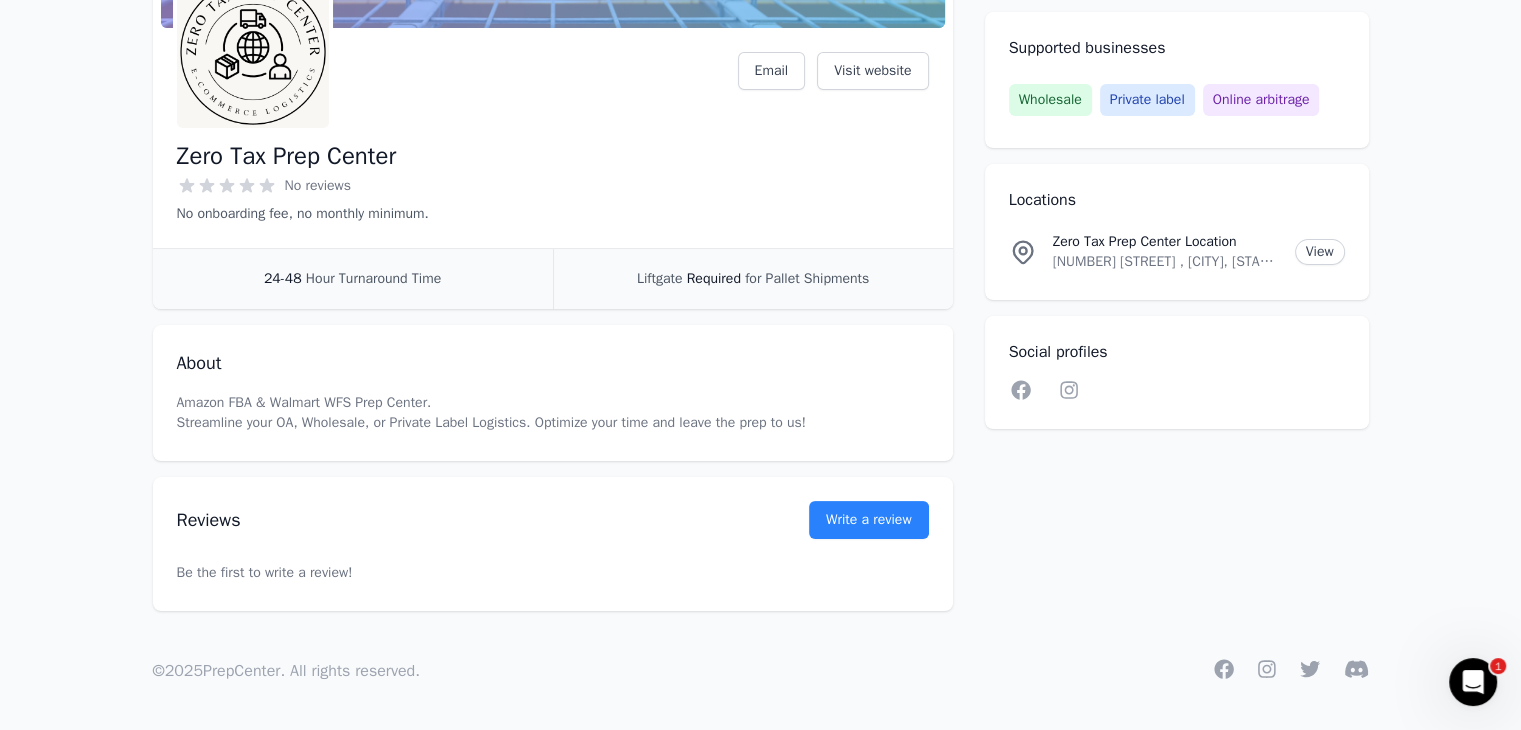 scroll, scrollTop: 300, scrollLeft: 0, axis: vertical 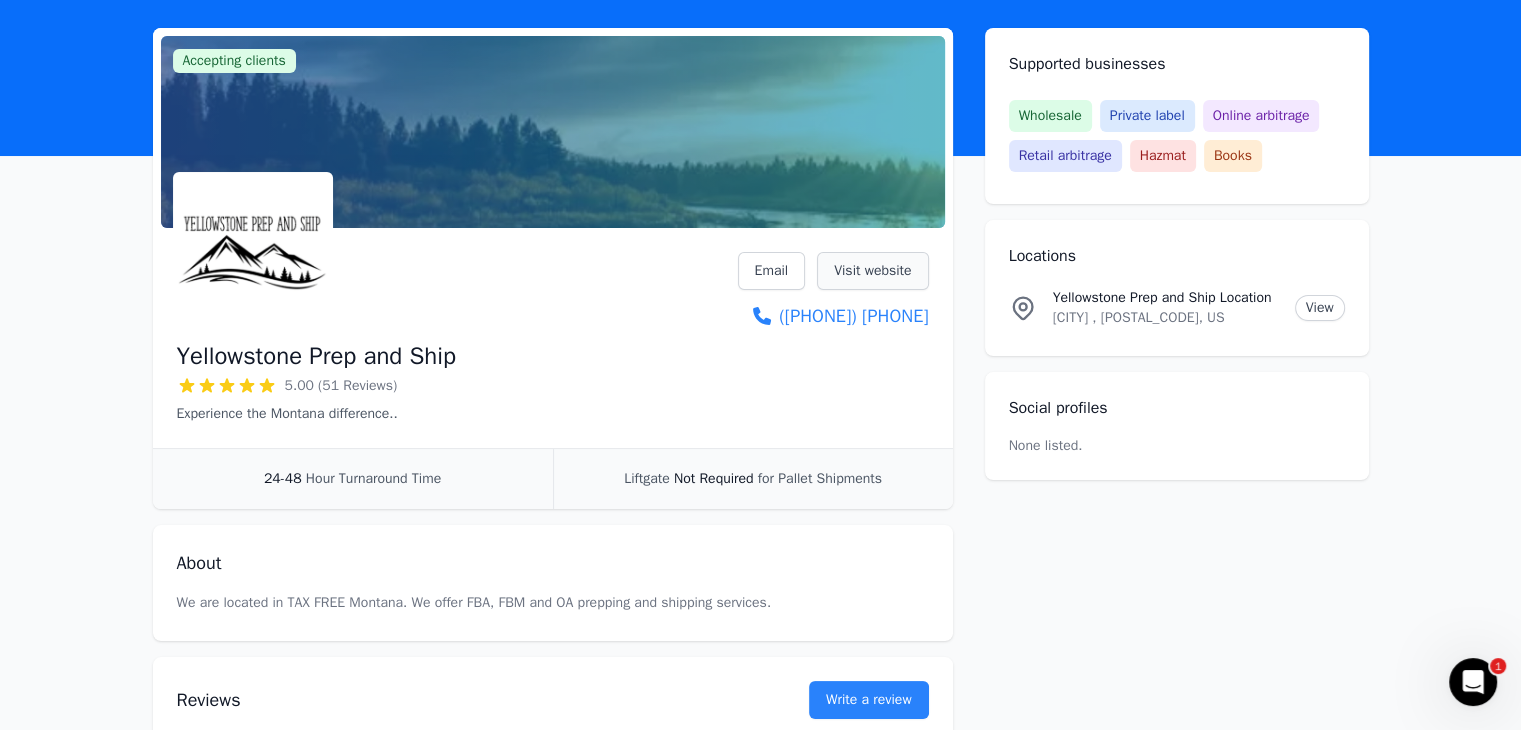 click on "Visit website" at bounding box center [872, 271] 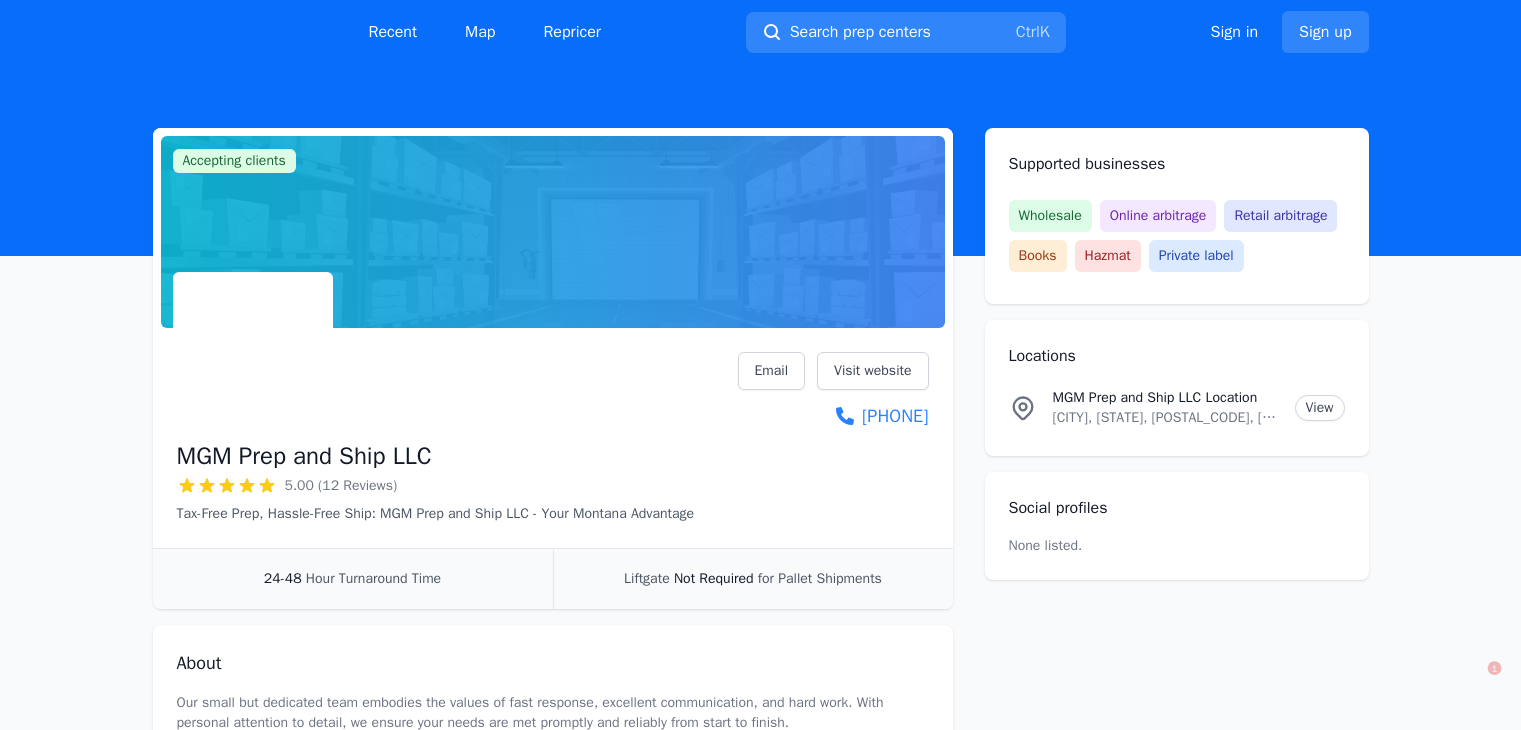 scroll, scrollTop: 0, scrollLeft: 0, axis: both 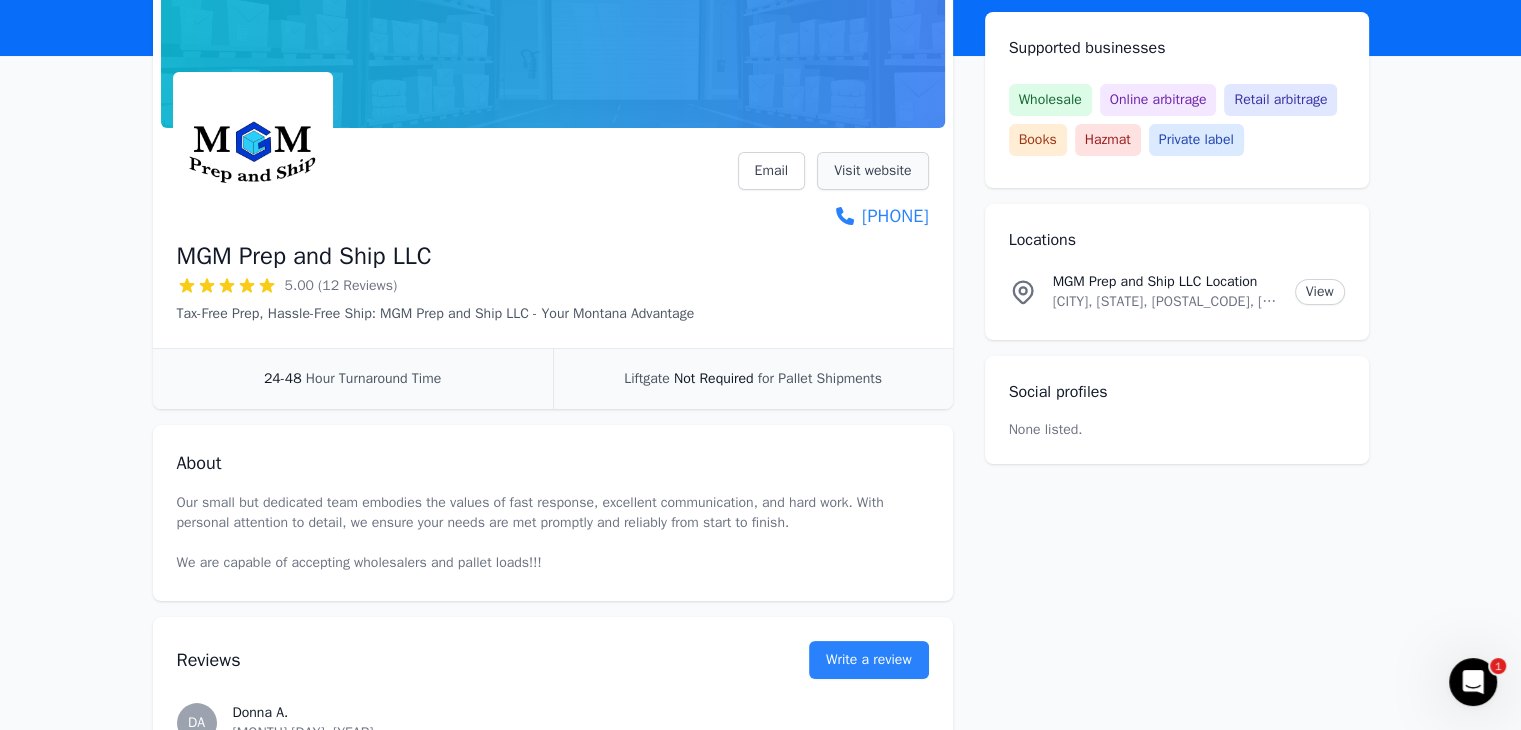 click on "Visit website" at bounding box center (872, 171) 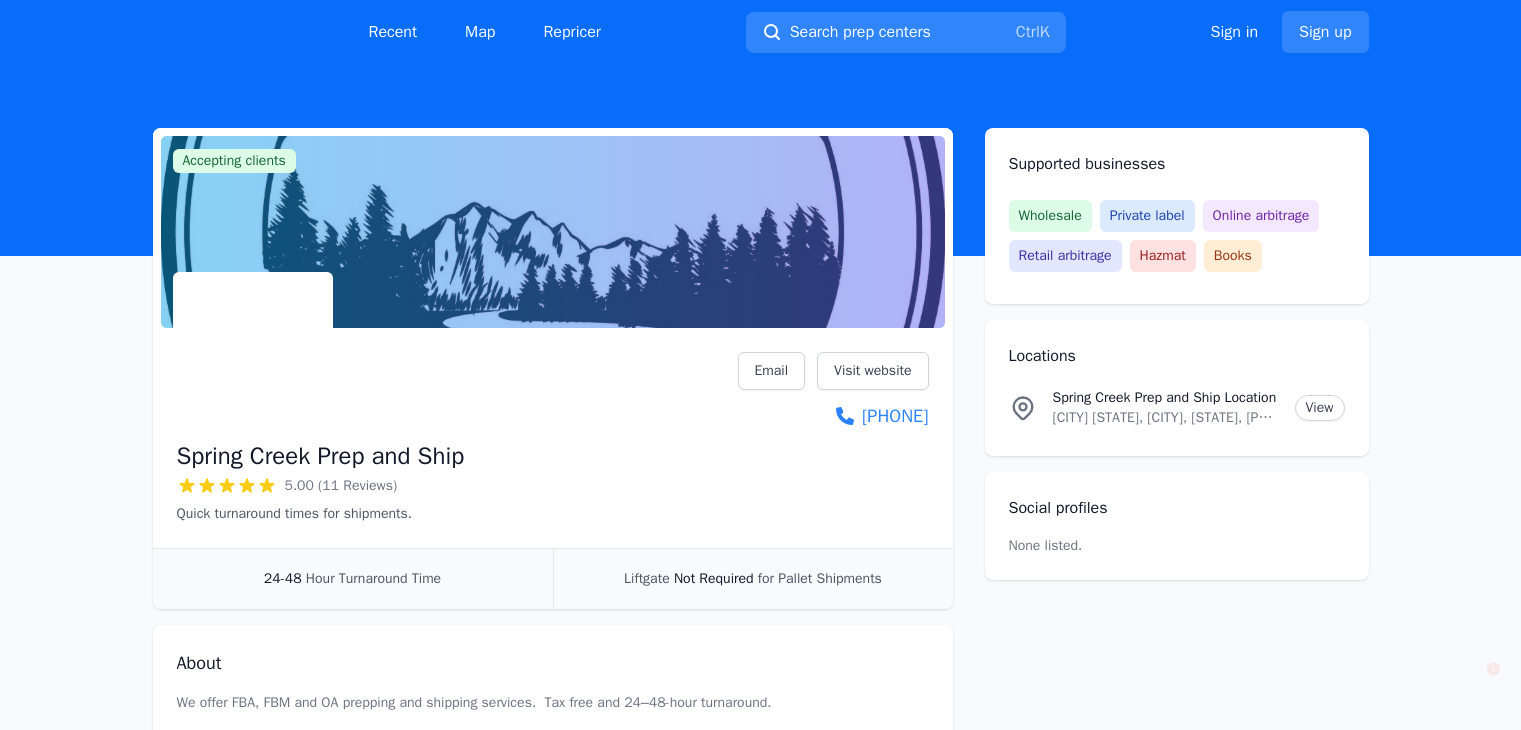 scroll, scrollTop: 0, scrollLeft: 0, axis: both 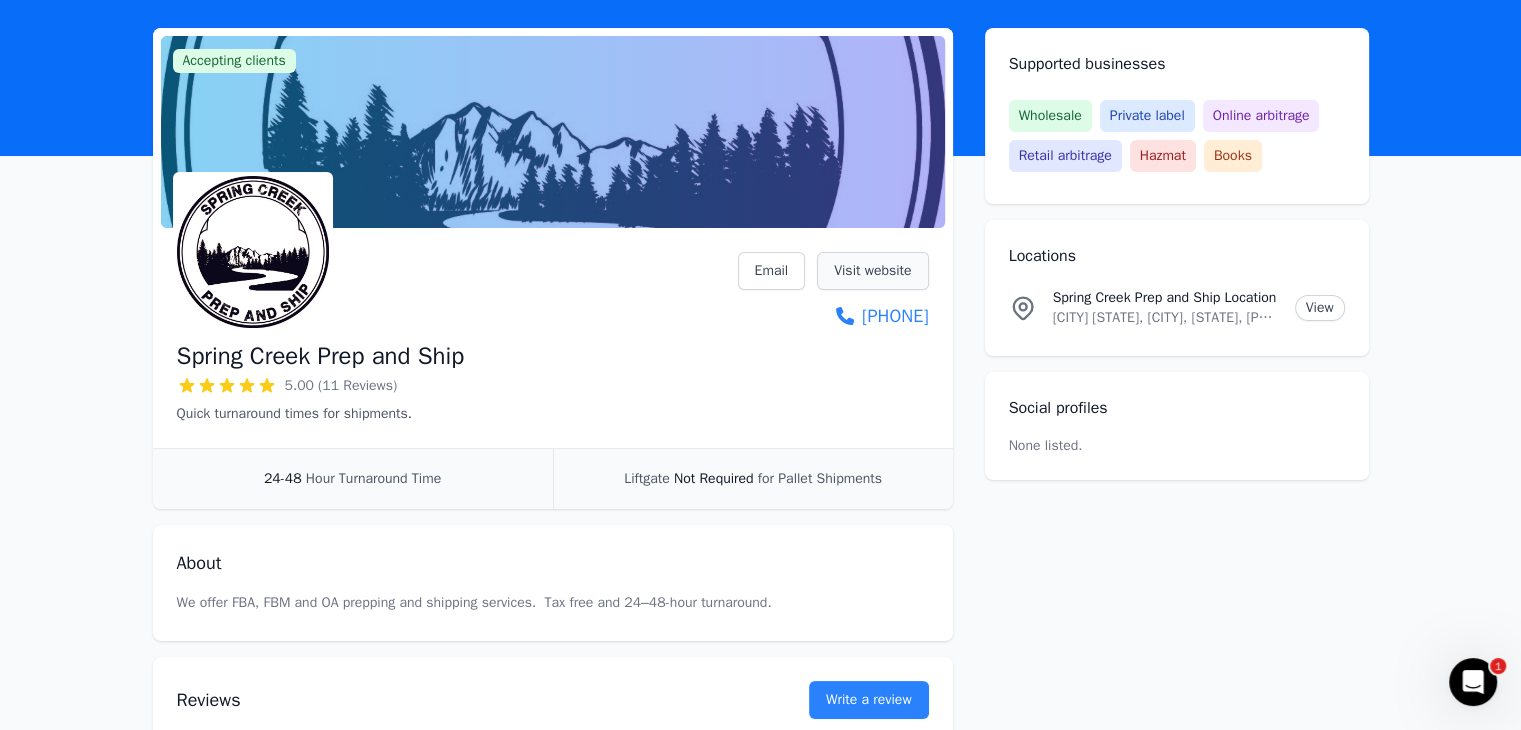 click on "Visit website" at bounding box center (872, 271) 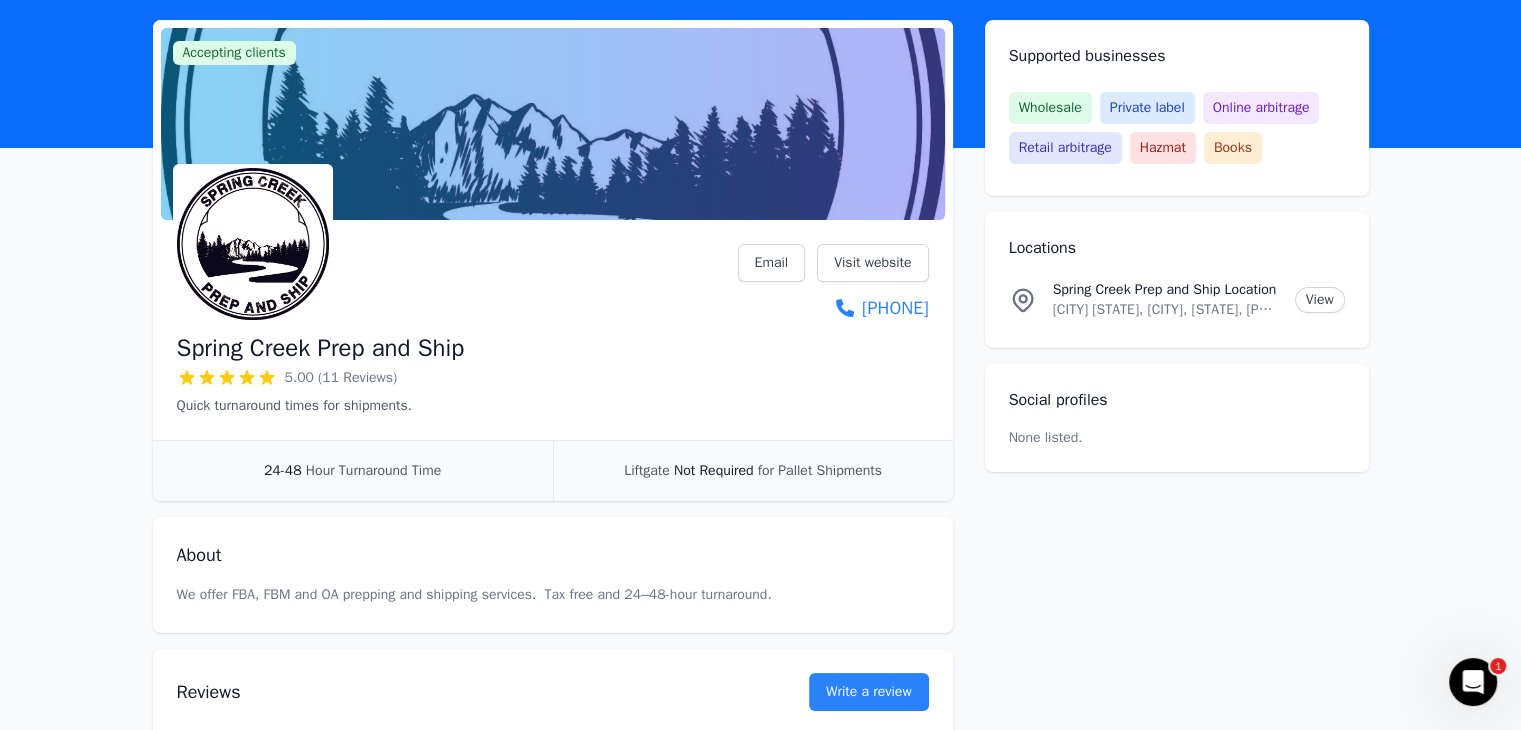 scroll, scrollTop: 0, scrollLeft: 0, axis: both 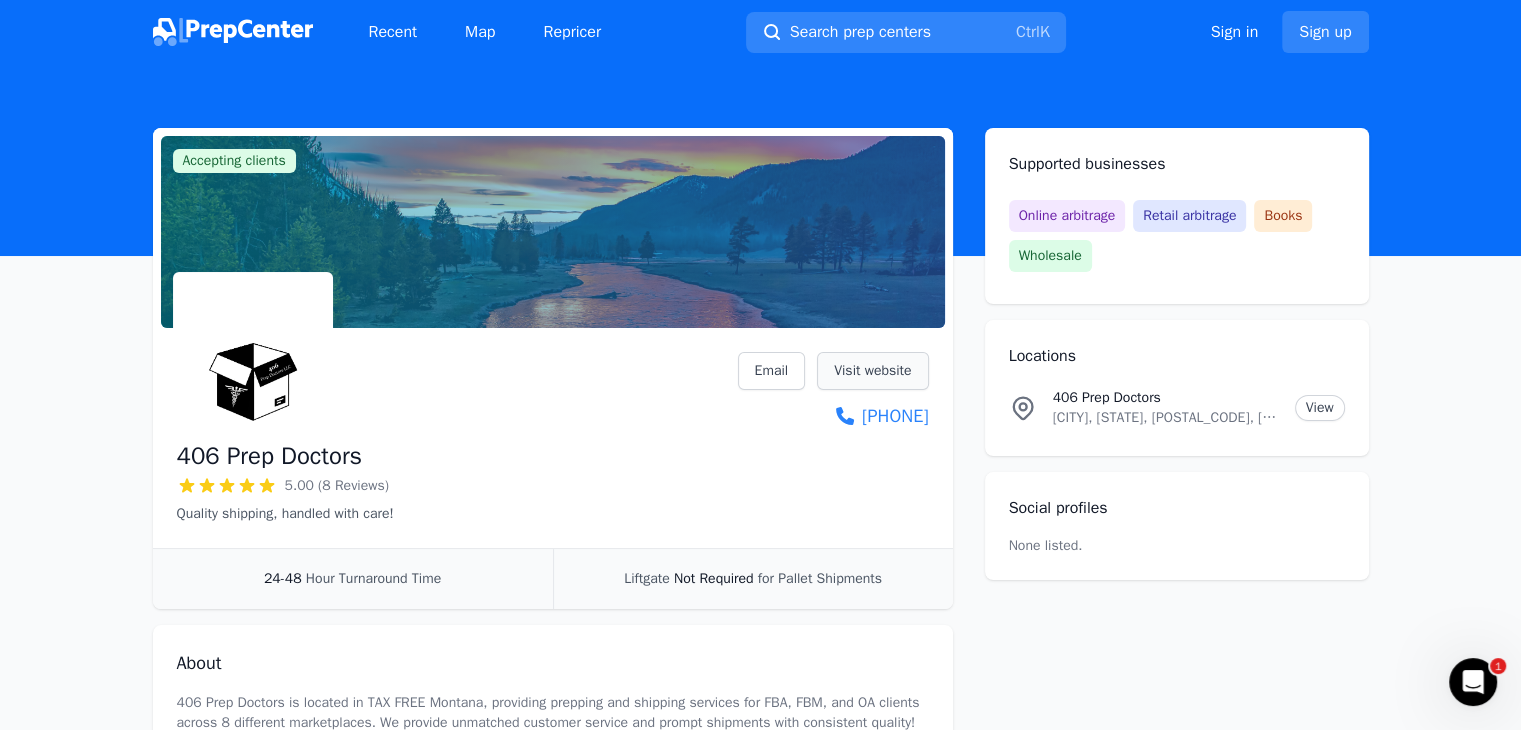 click on "Visit website" at bounding box center (872, 371) 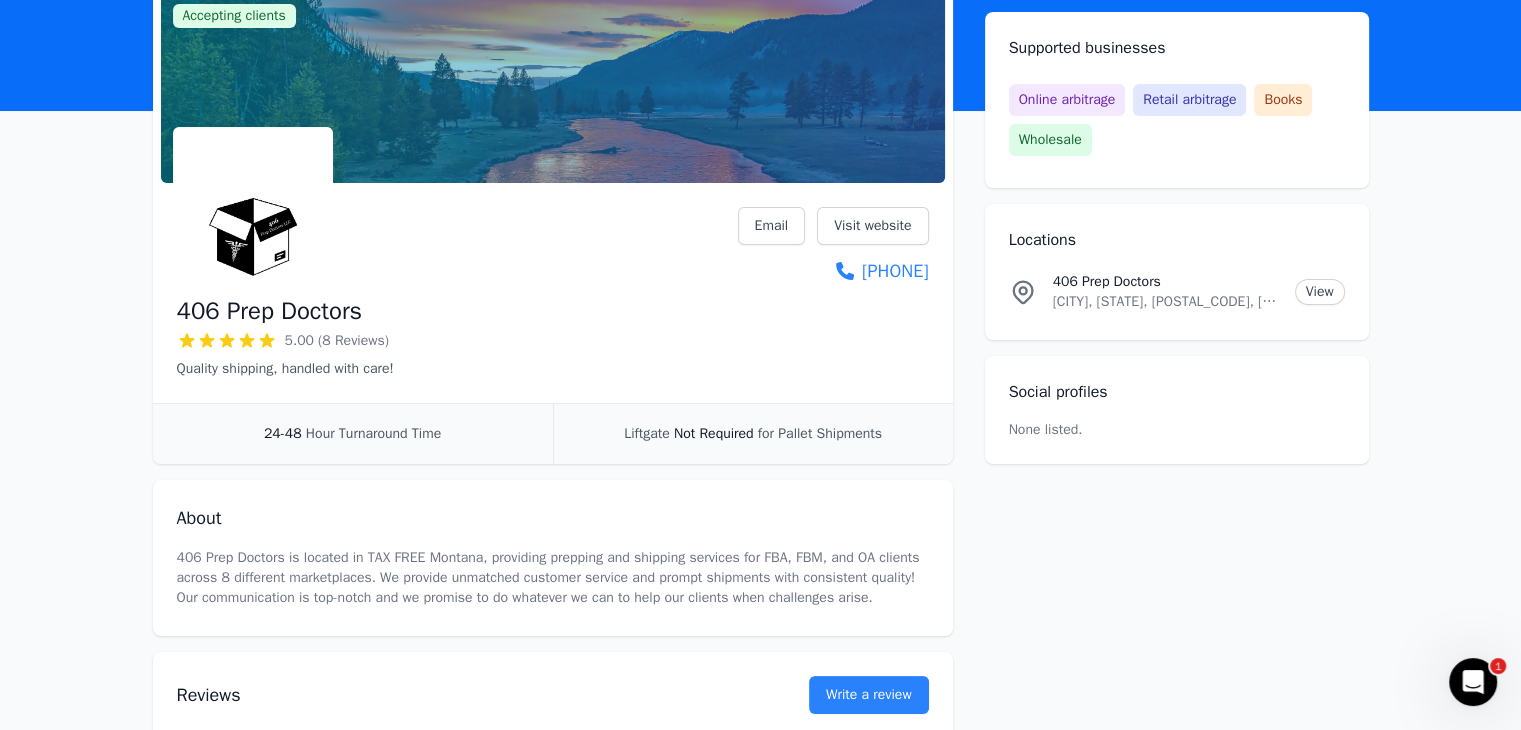 scroll, scrollTop: 100, scrollLeft: 0, axis: vertical 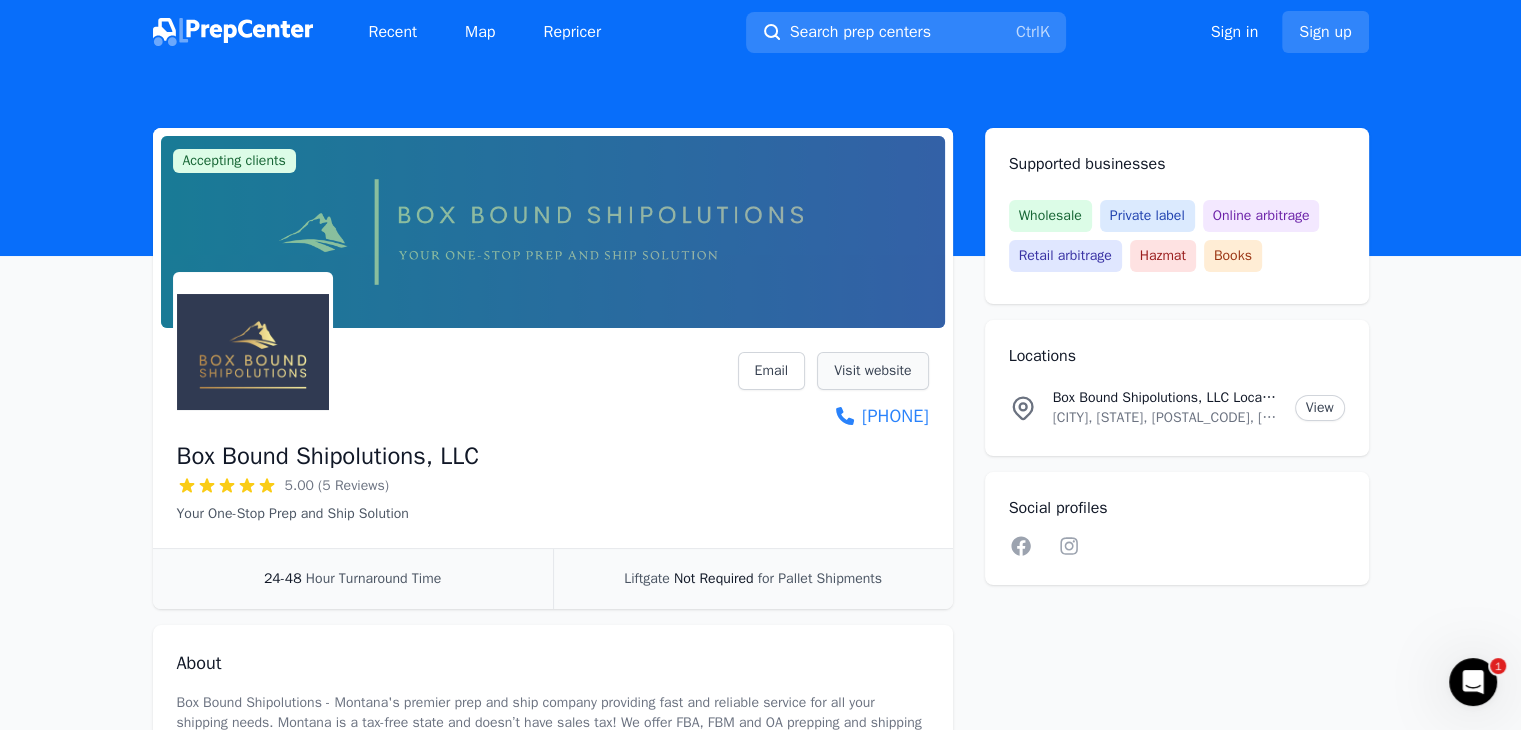 click on "Visit website" at bounding box center (872, 371) 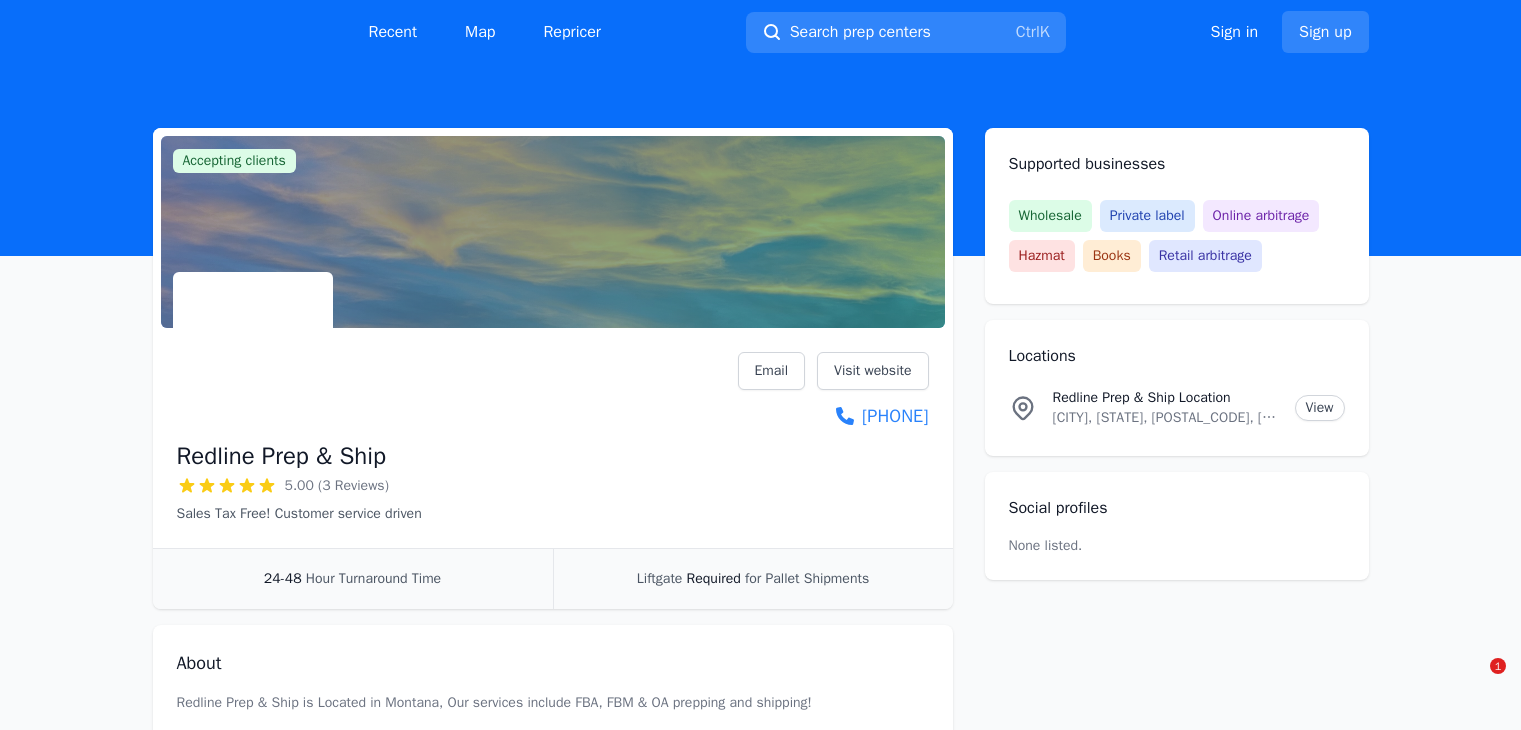 scroll, scrollTop: 0, scrollLeft: 0, axis: both 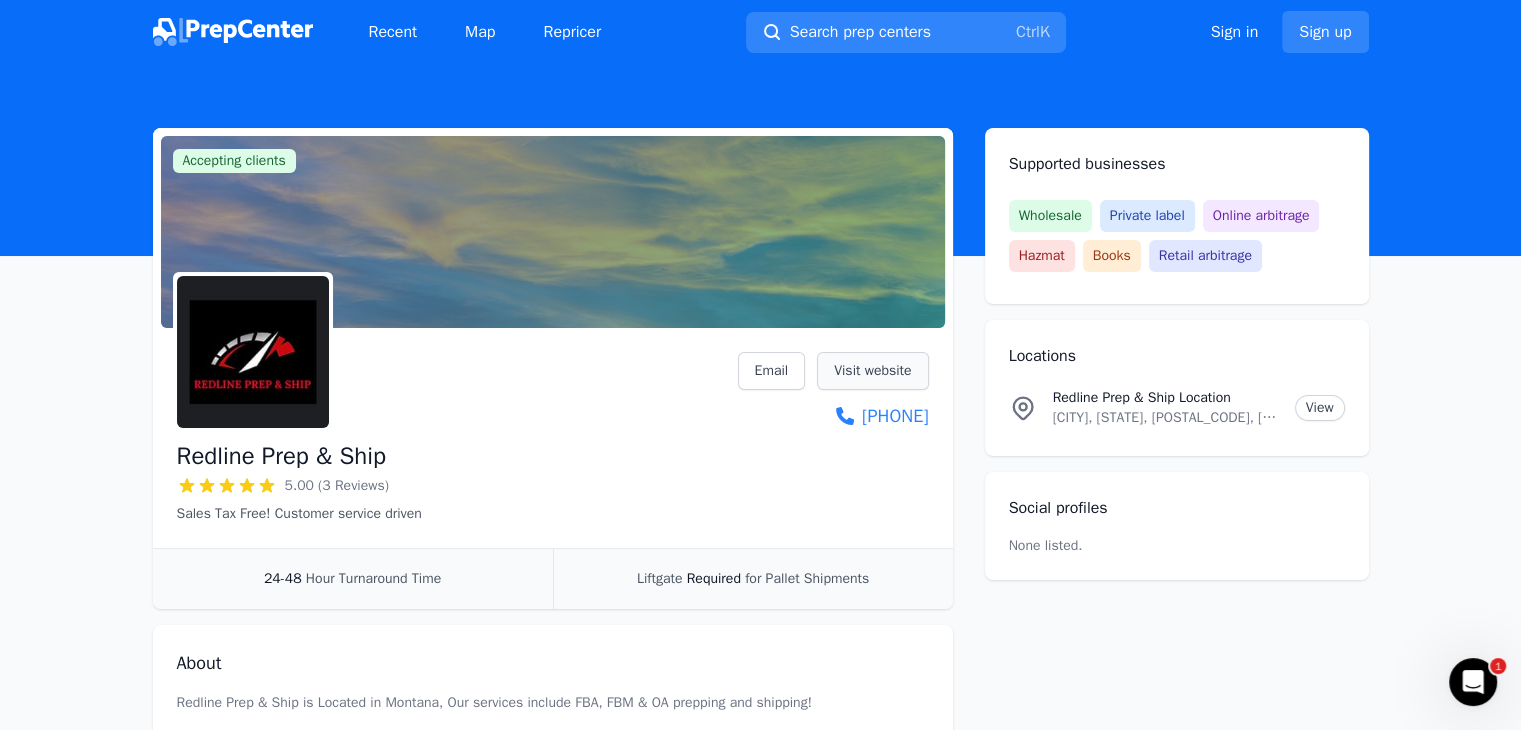 click on "Visit website" at bounding box center (872, 371) 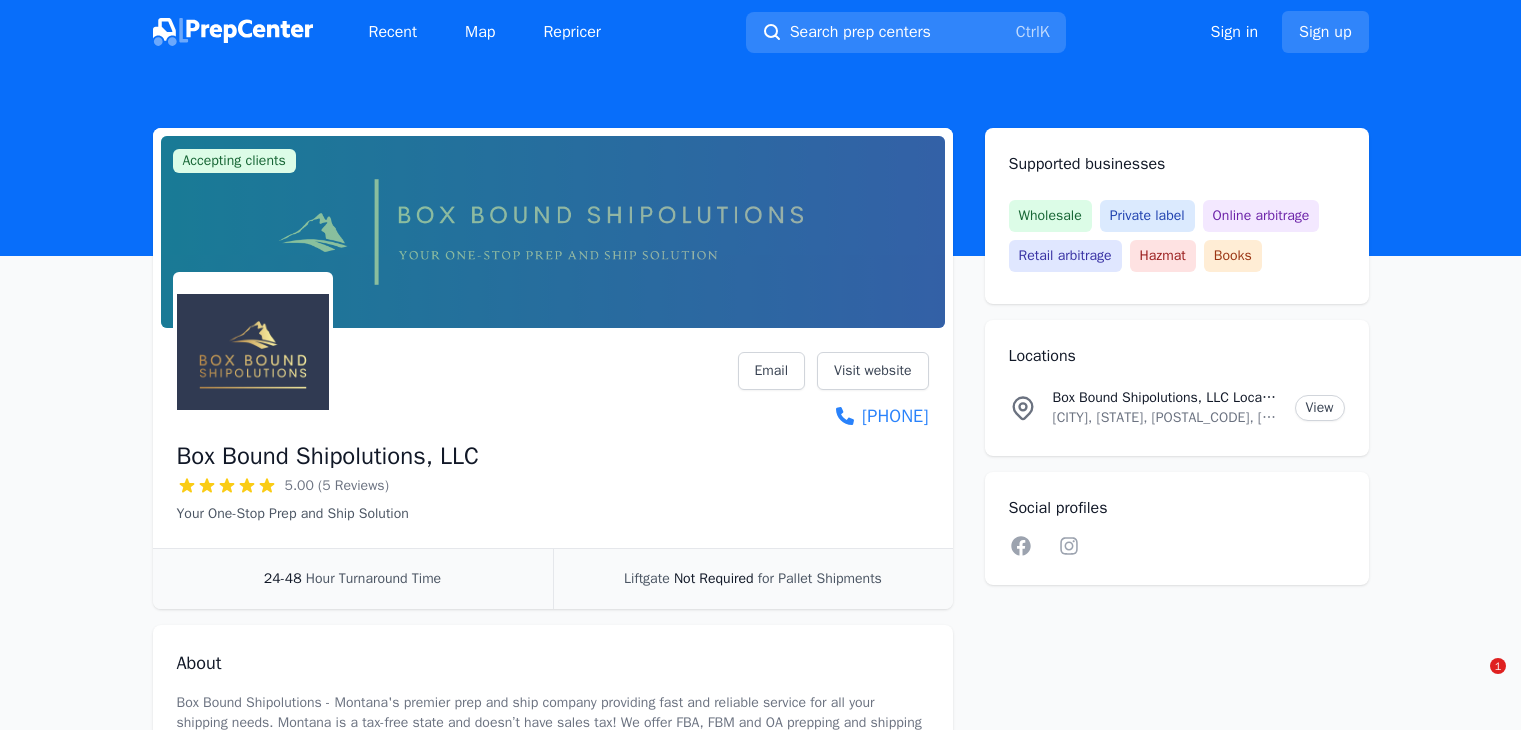 scroll, scrollTop: 200, scrollLeft: 0, axis: vertical 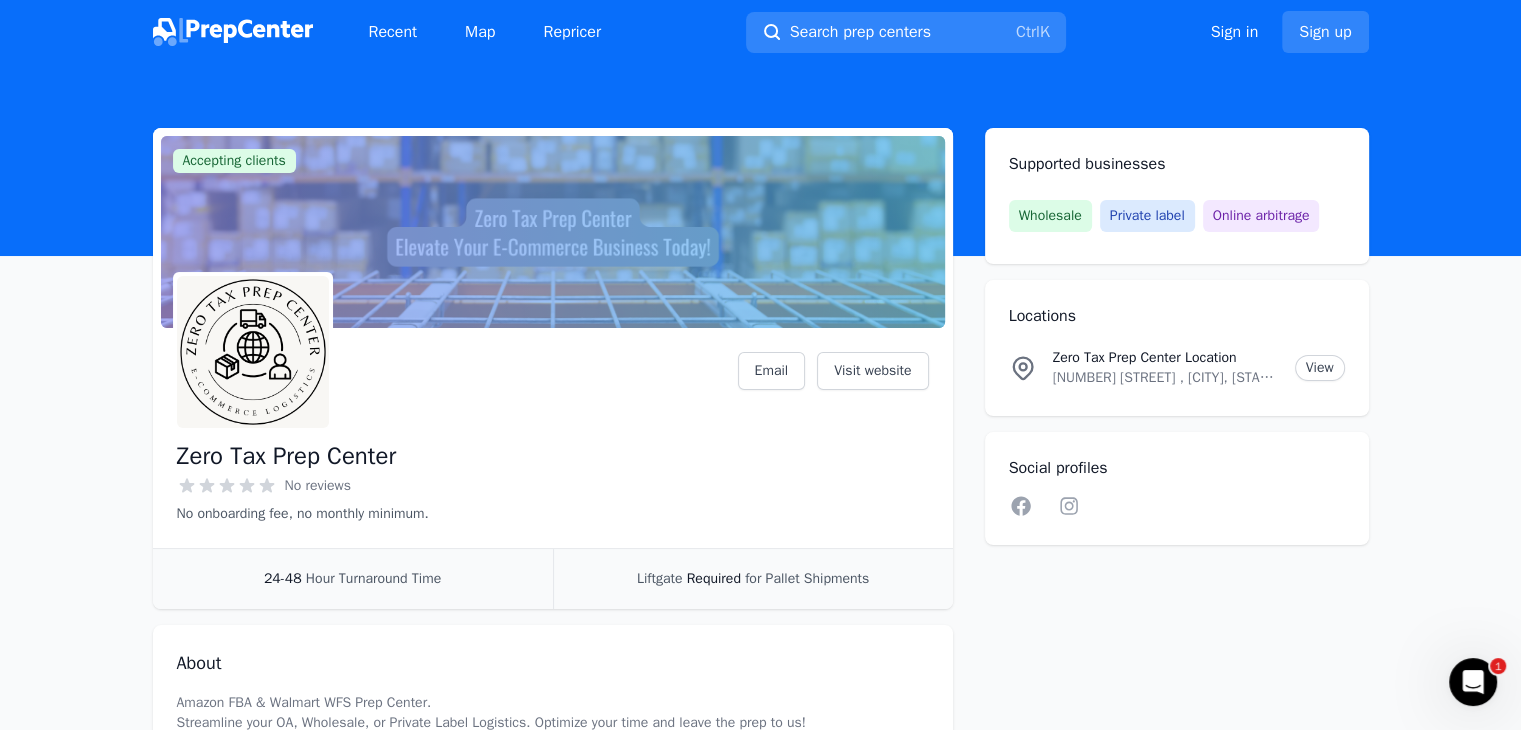 click at bounding box center (233, 32) 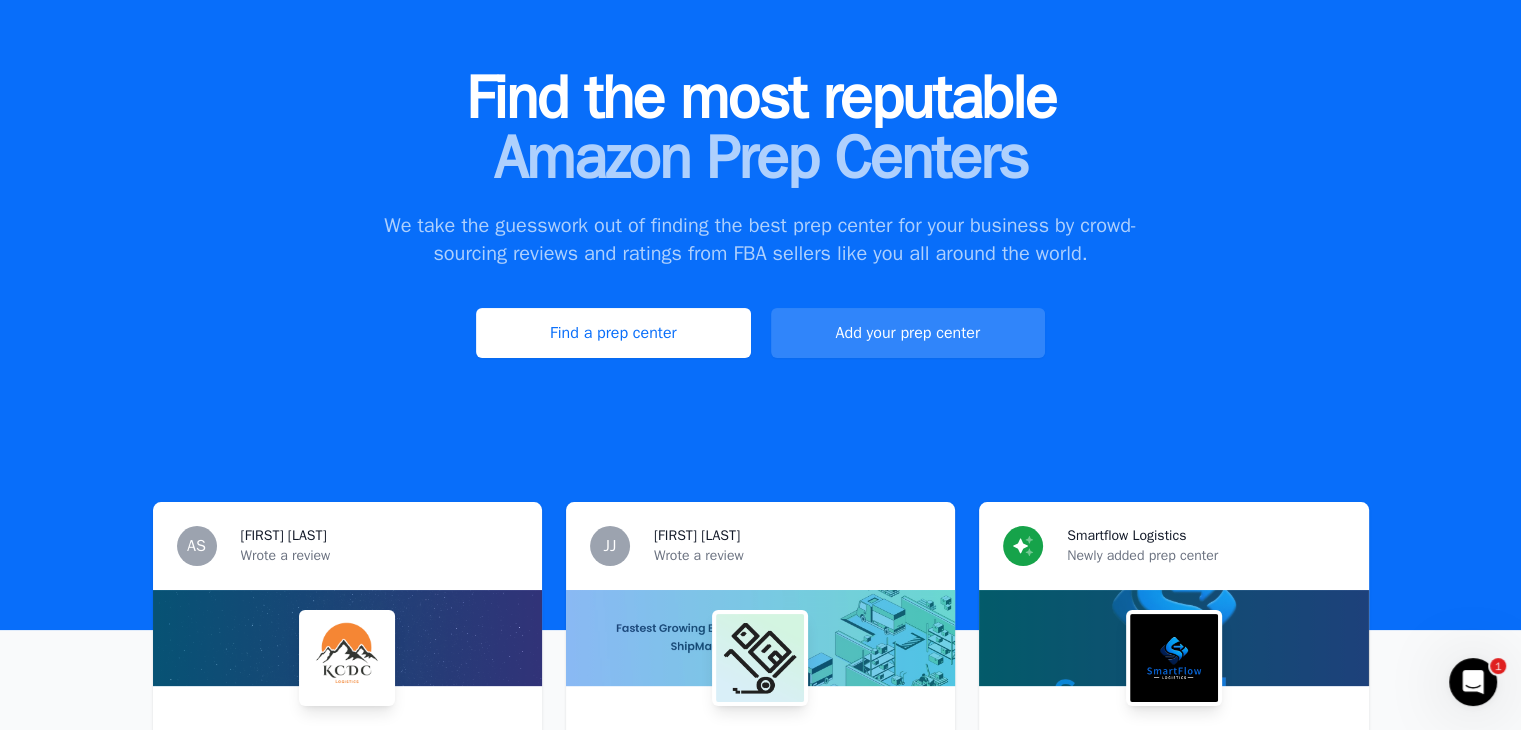 scroll, scrollTop: 200, scrollLeft: 0, axis: vertical 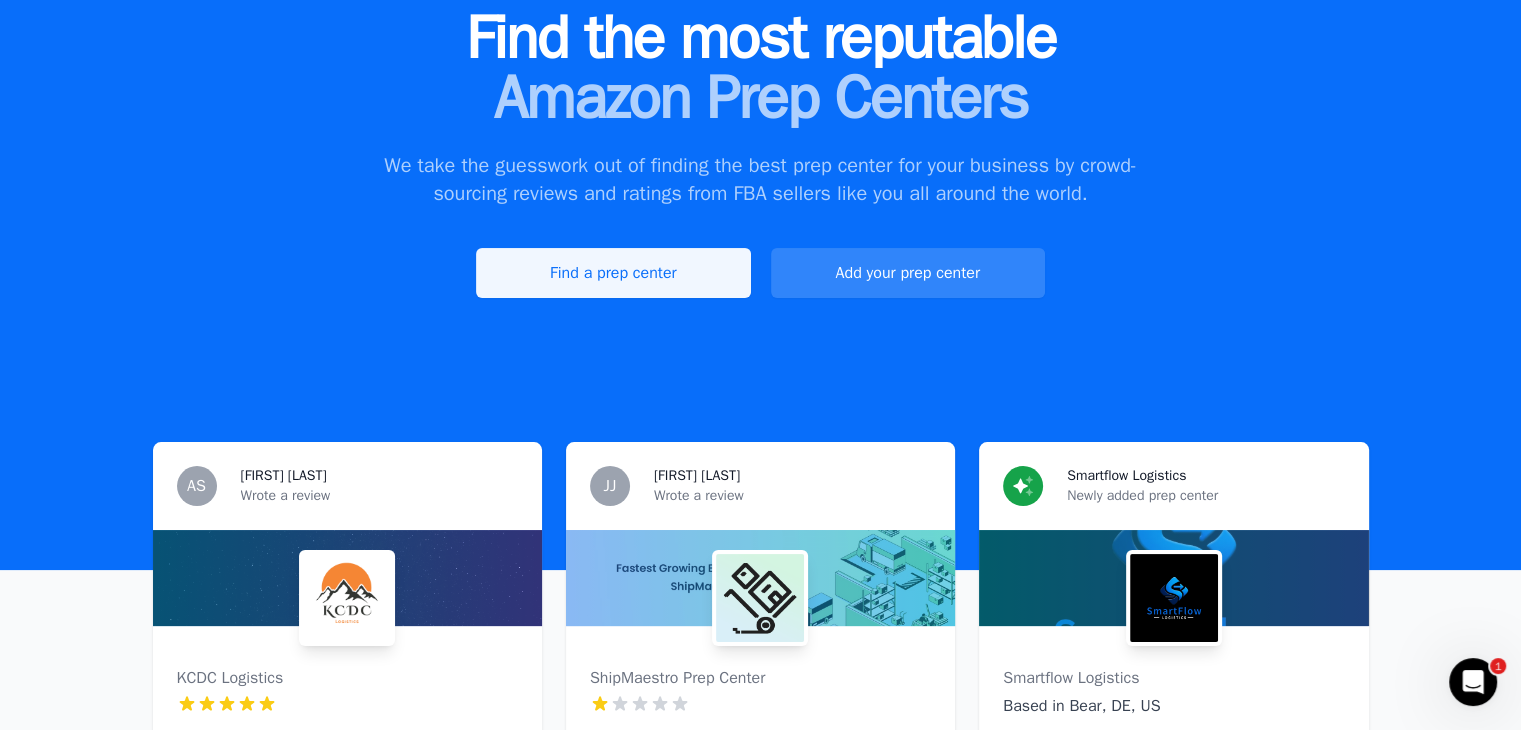 click on "Find a prep center" at bounding box center (613, 273) 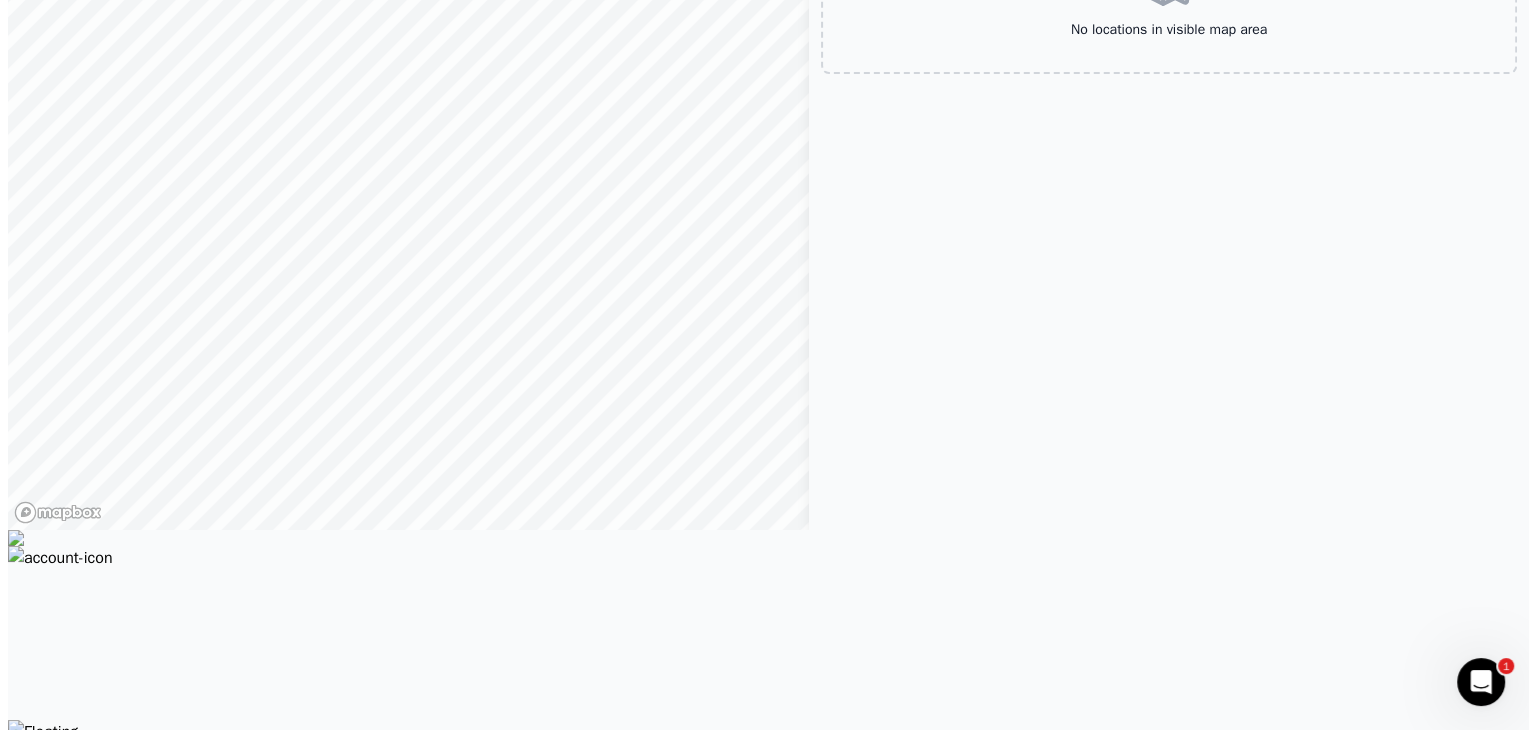 scroll, scrollTop: 0, scrollLeft: 0, axis: both 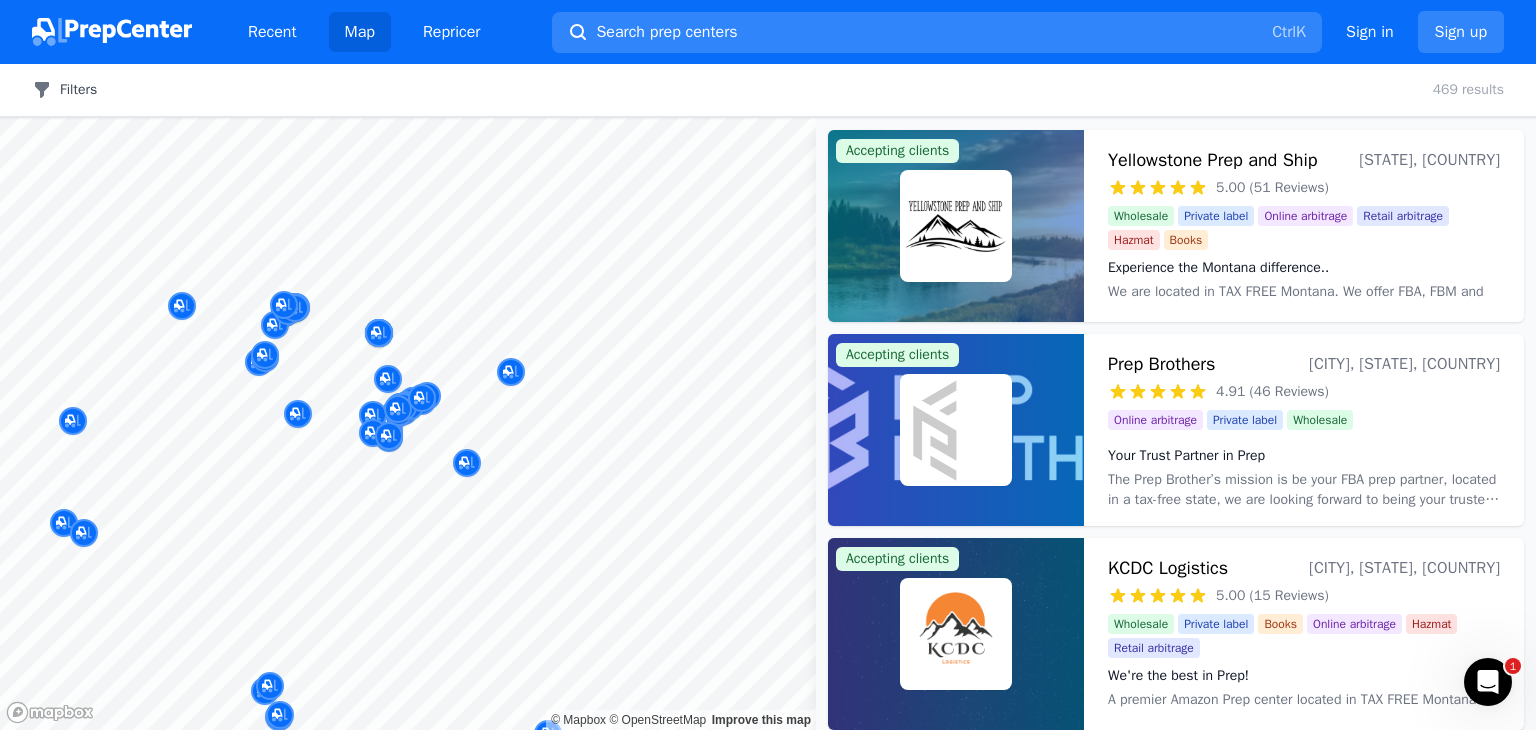 click on "Filters" at bounding box center [64, 90] 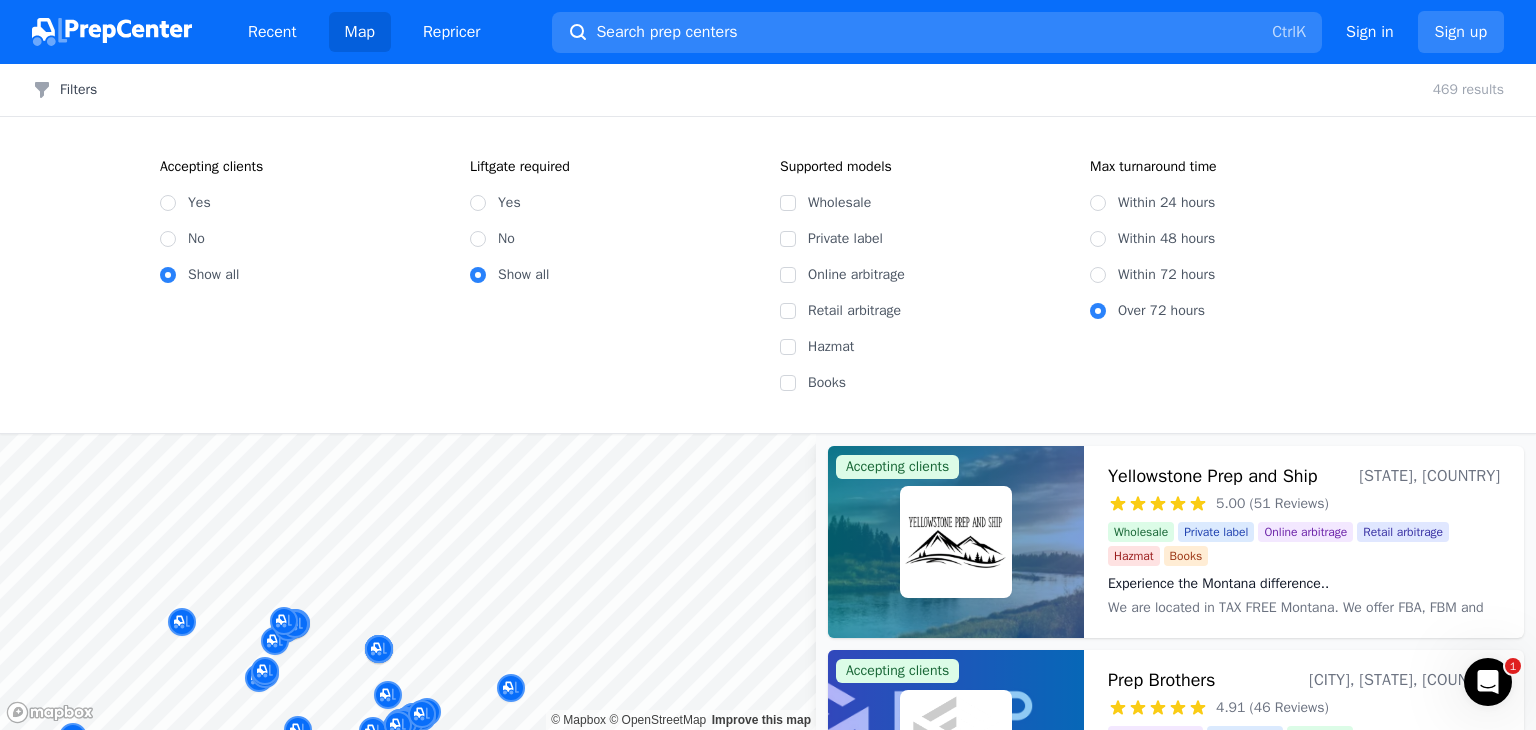click on "Yes" at bounding box center [303, 203] 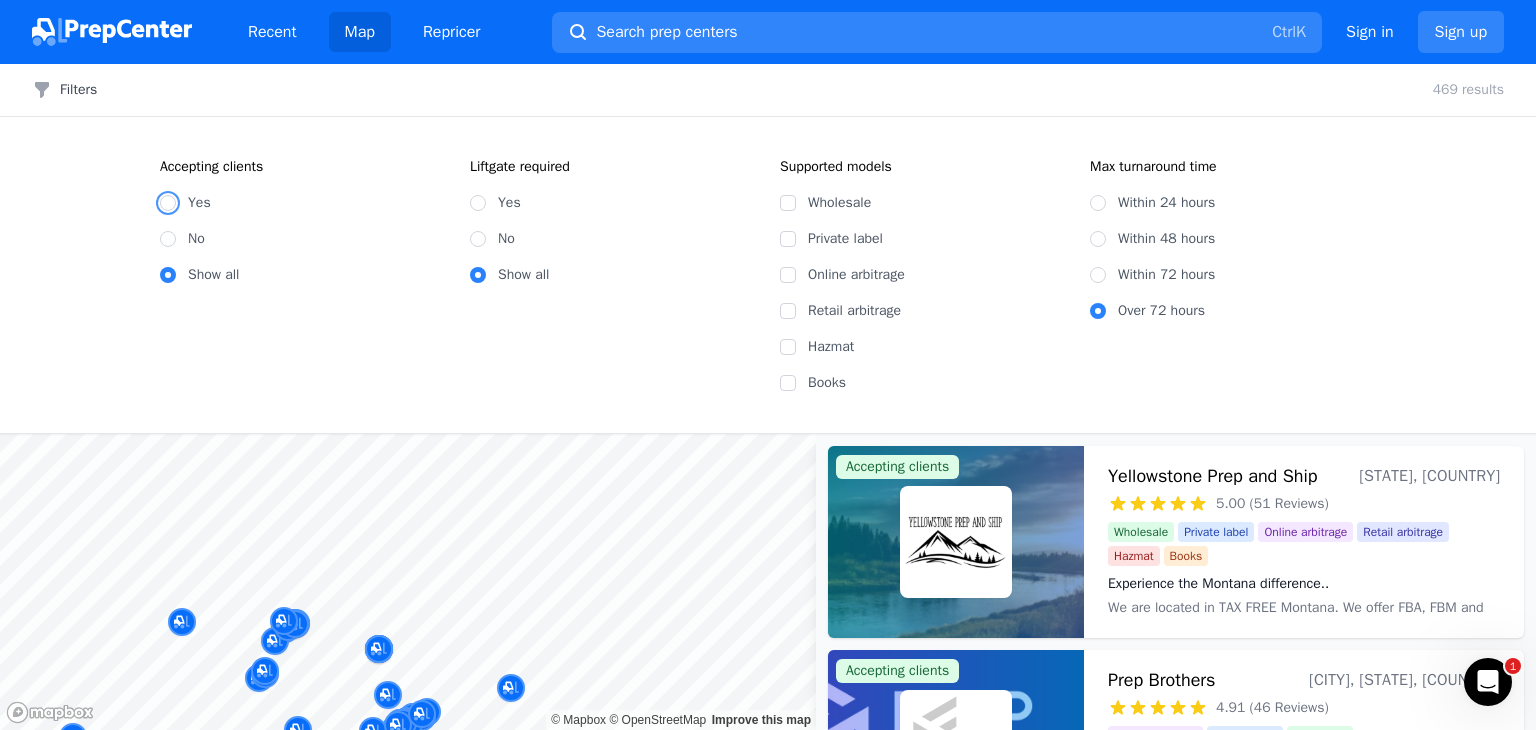 click on "Yes" at bounding box center [168, 203] 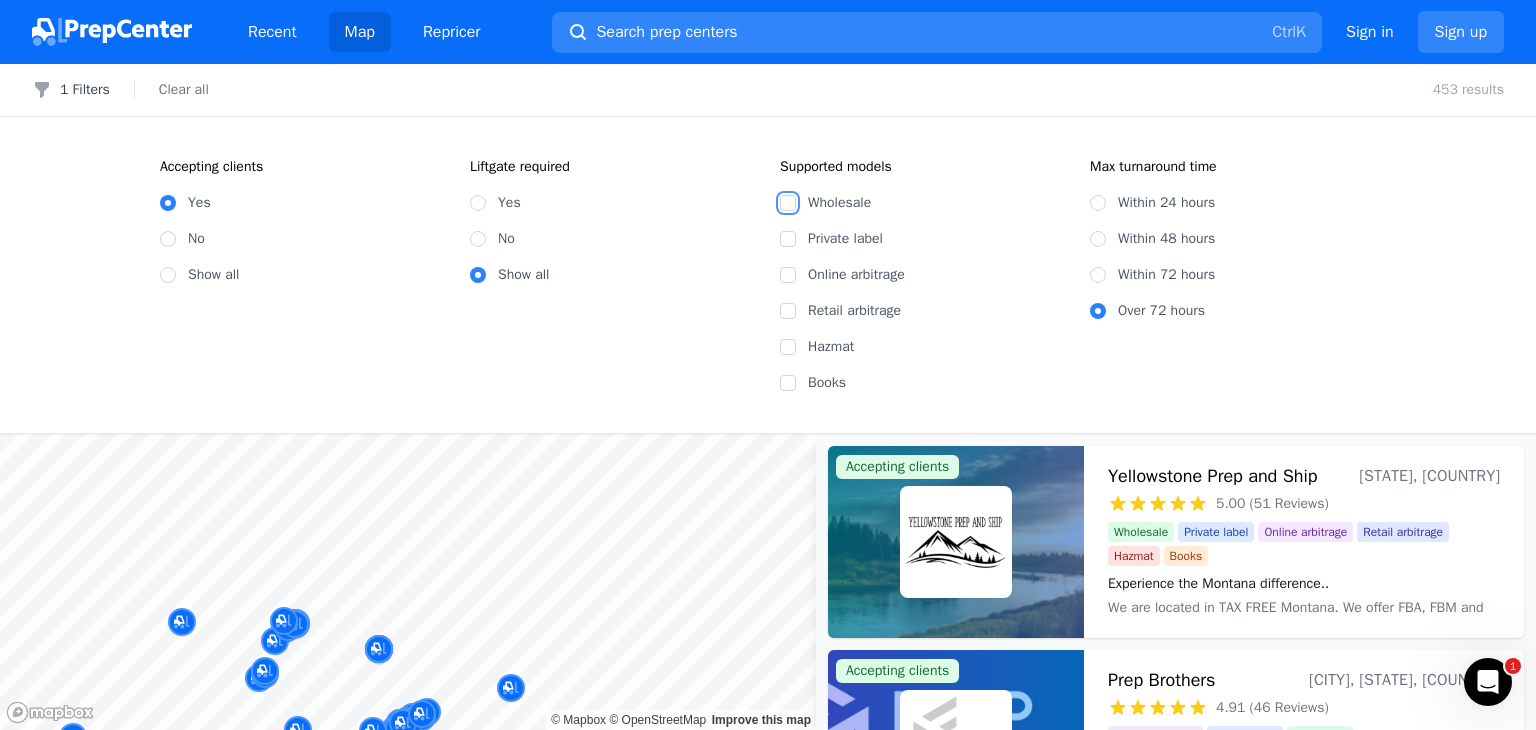 click on "Wholesale" at bounding box center (788, 203) 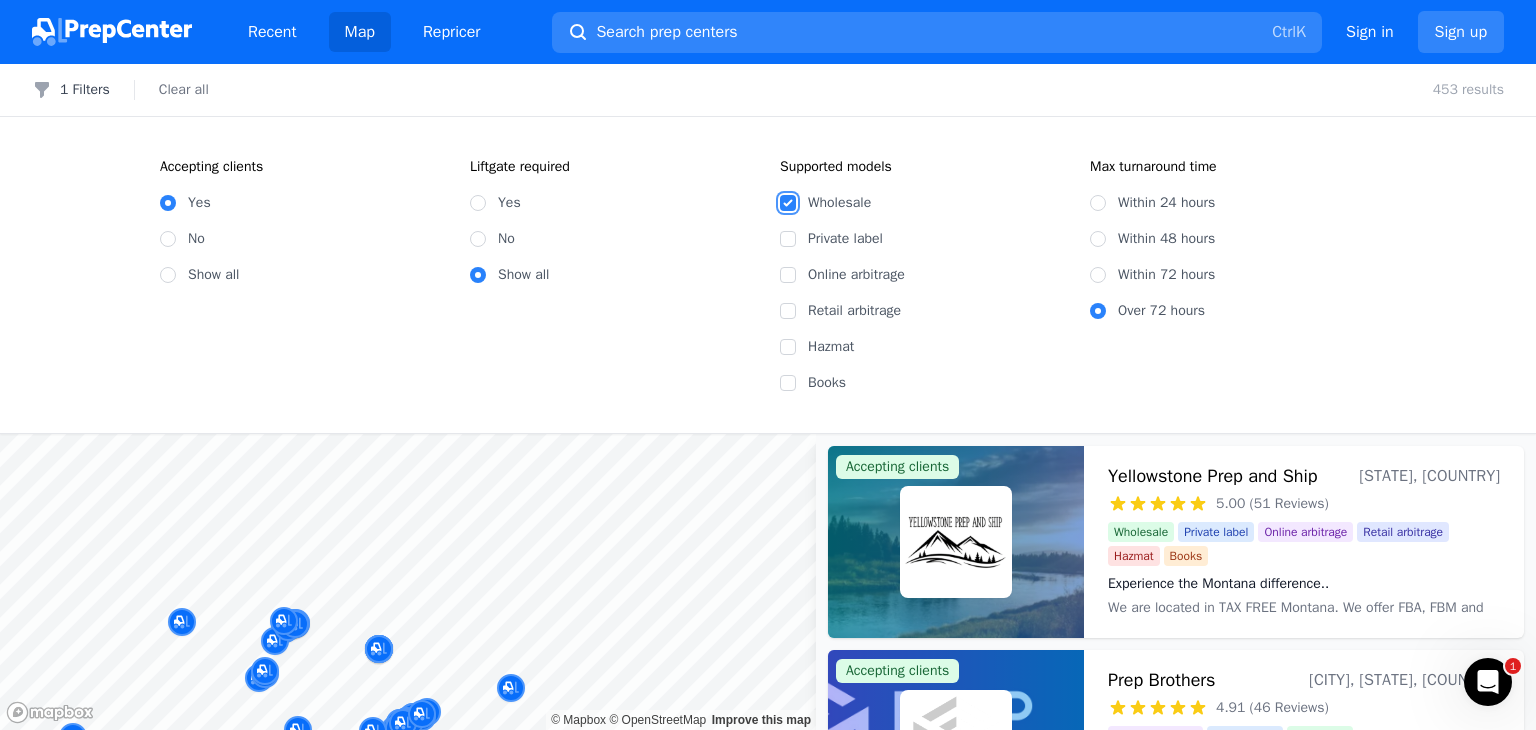 checkbox on "true" 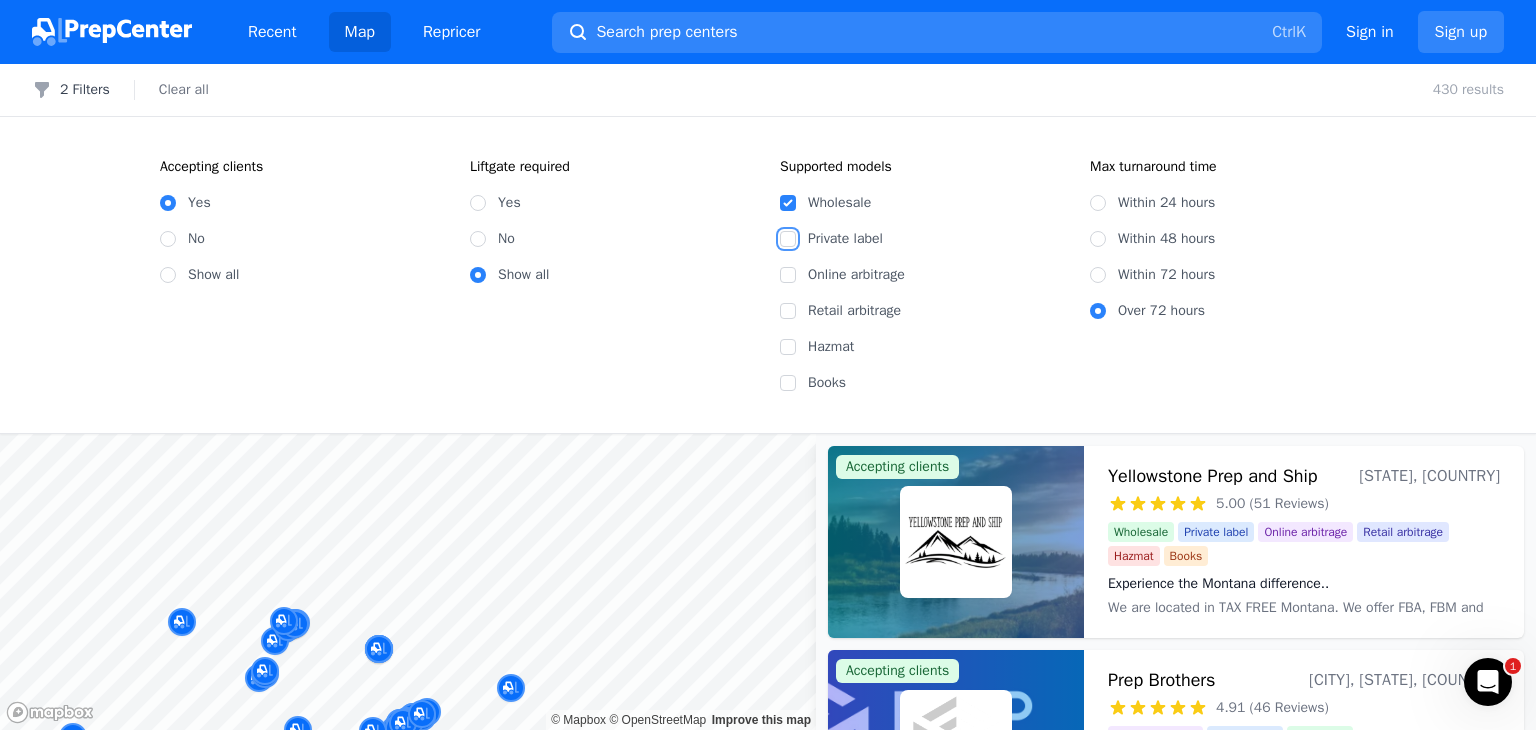 drag, startPoint x: 783, startPoint y: 243, endPoint x: 787, endPoint y: 264, distance: 21.377558 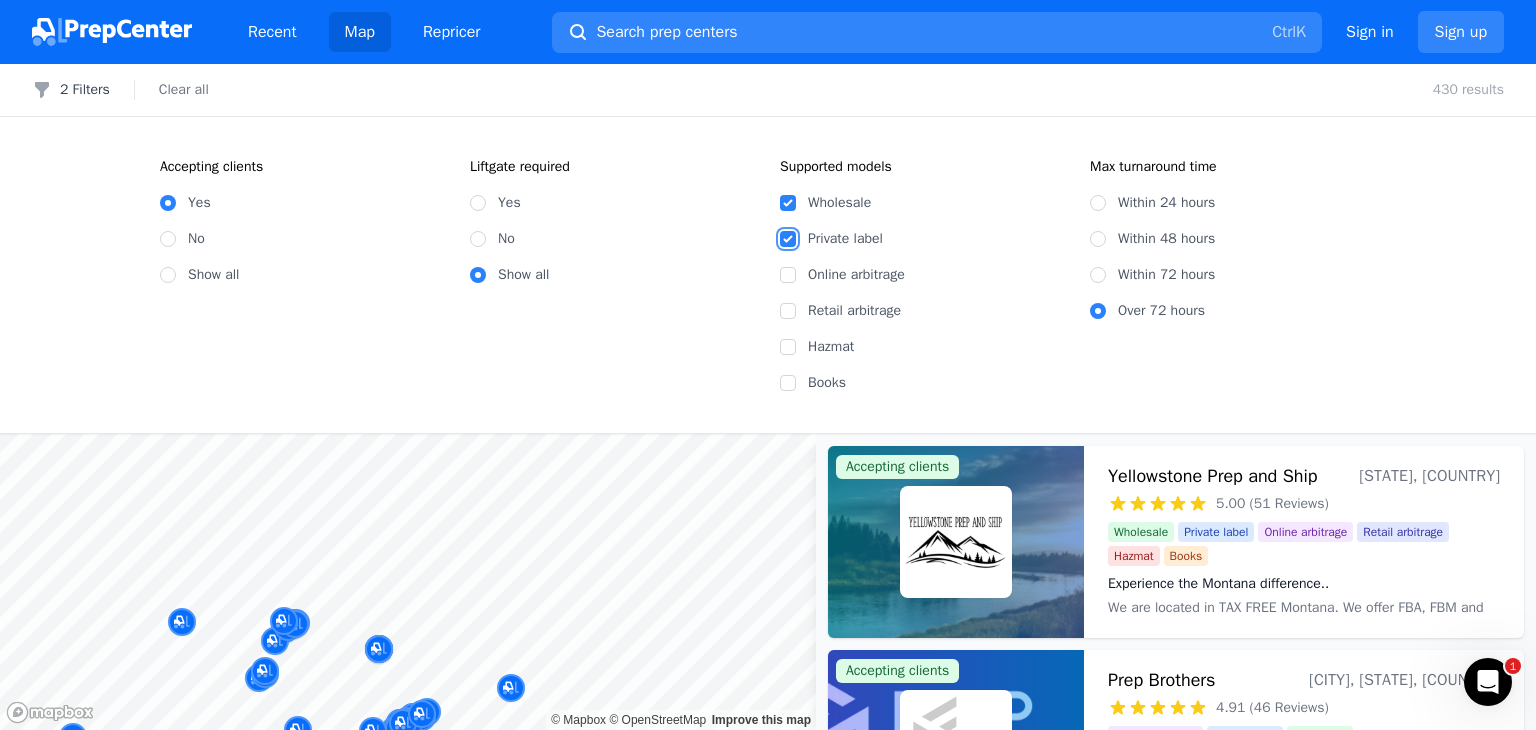checkbox on "true" 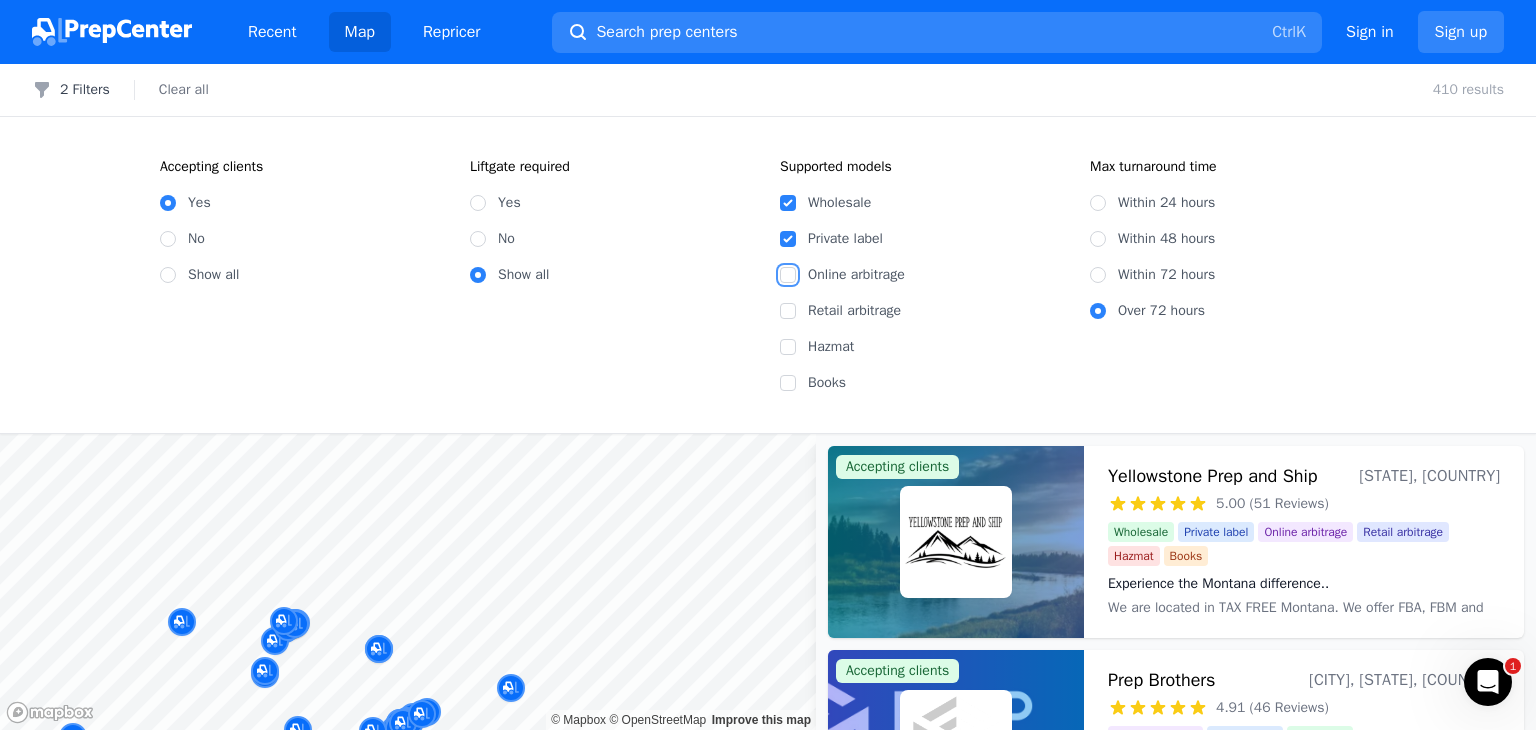 click on "Online arbitrage" at bounding box center (788, 275) 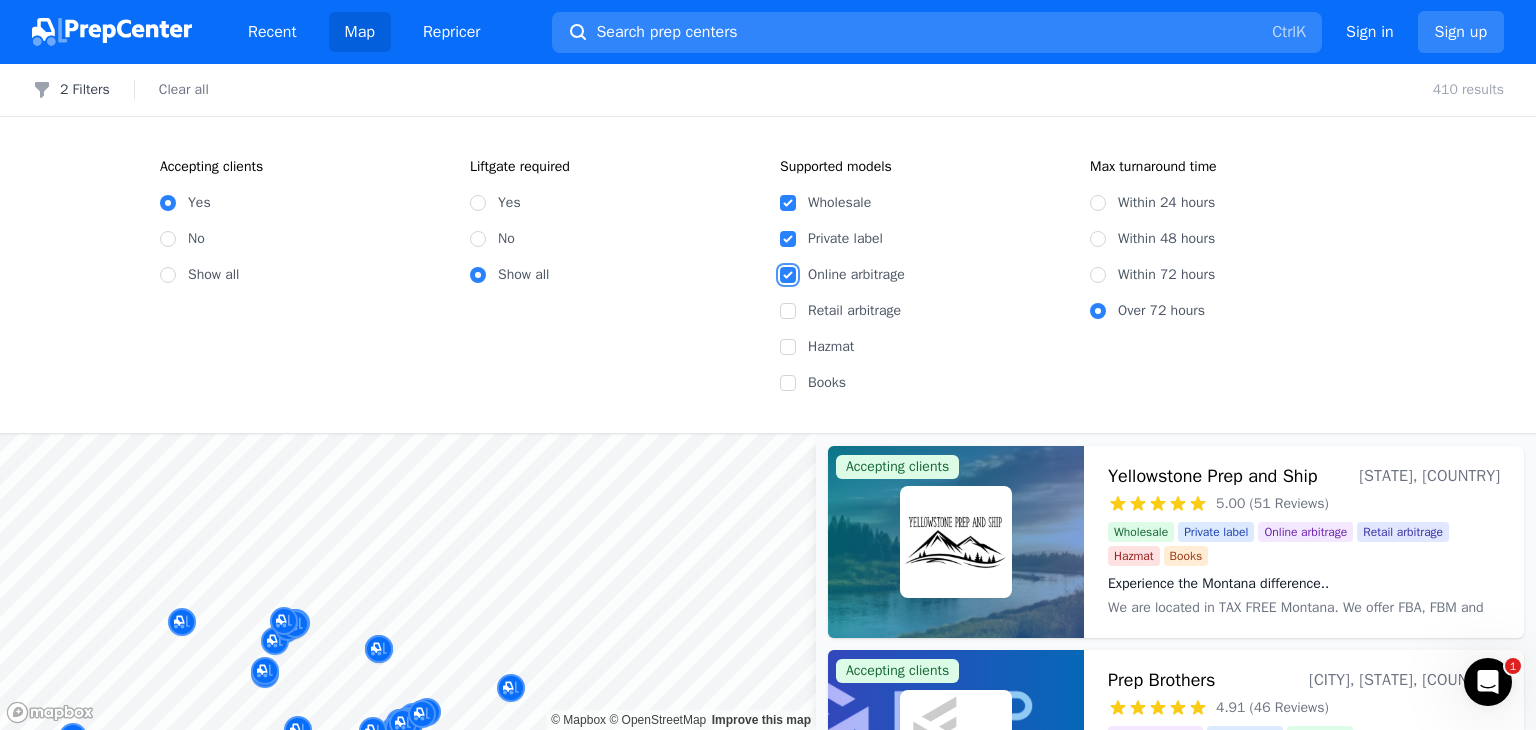 checkbox on "true" 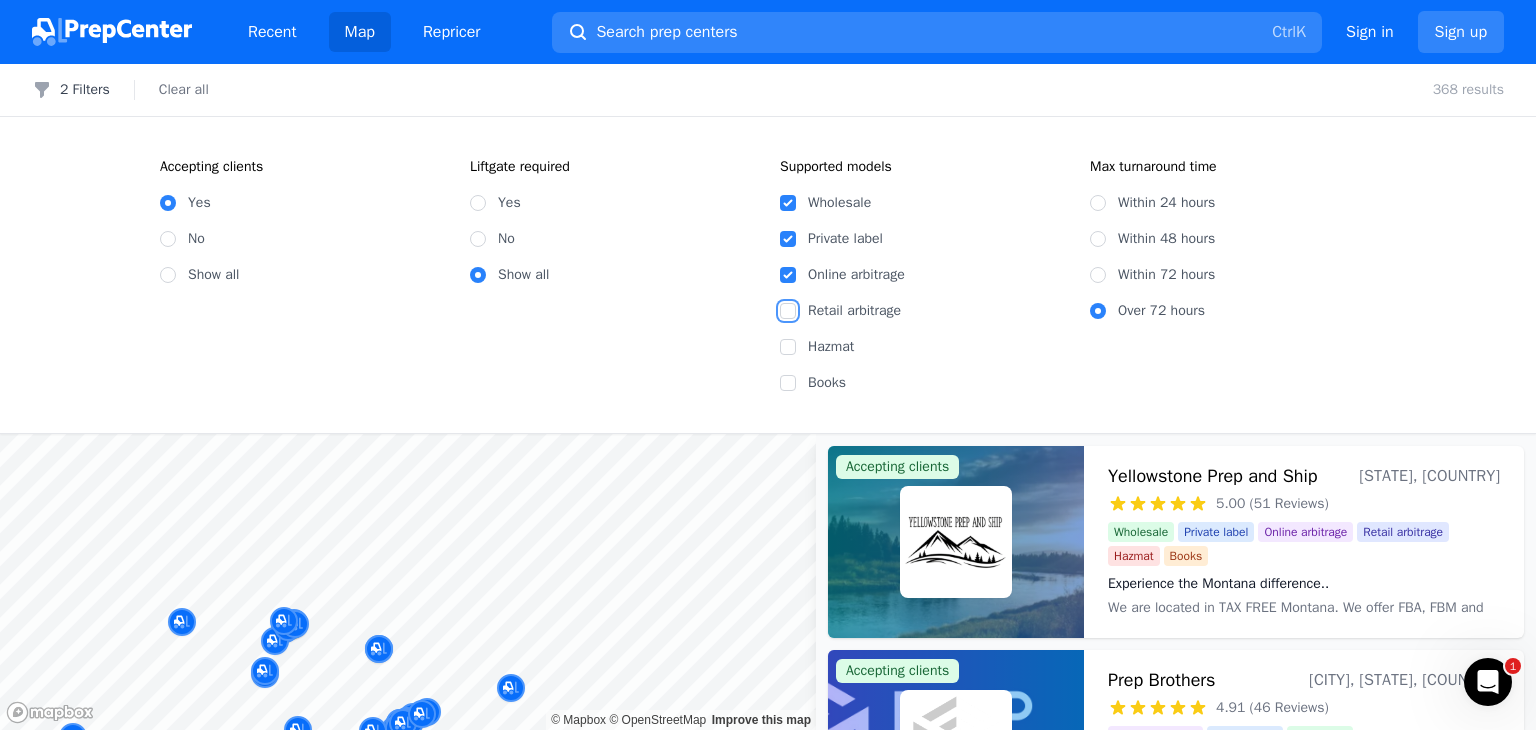 click on "Retail arbitrage" at bounding box center [788, 311] 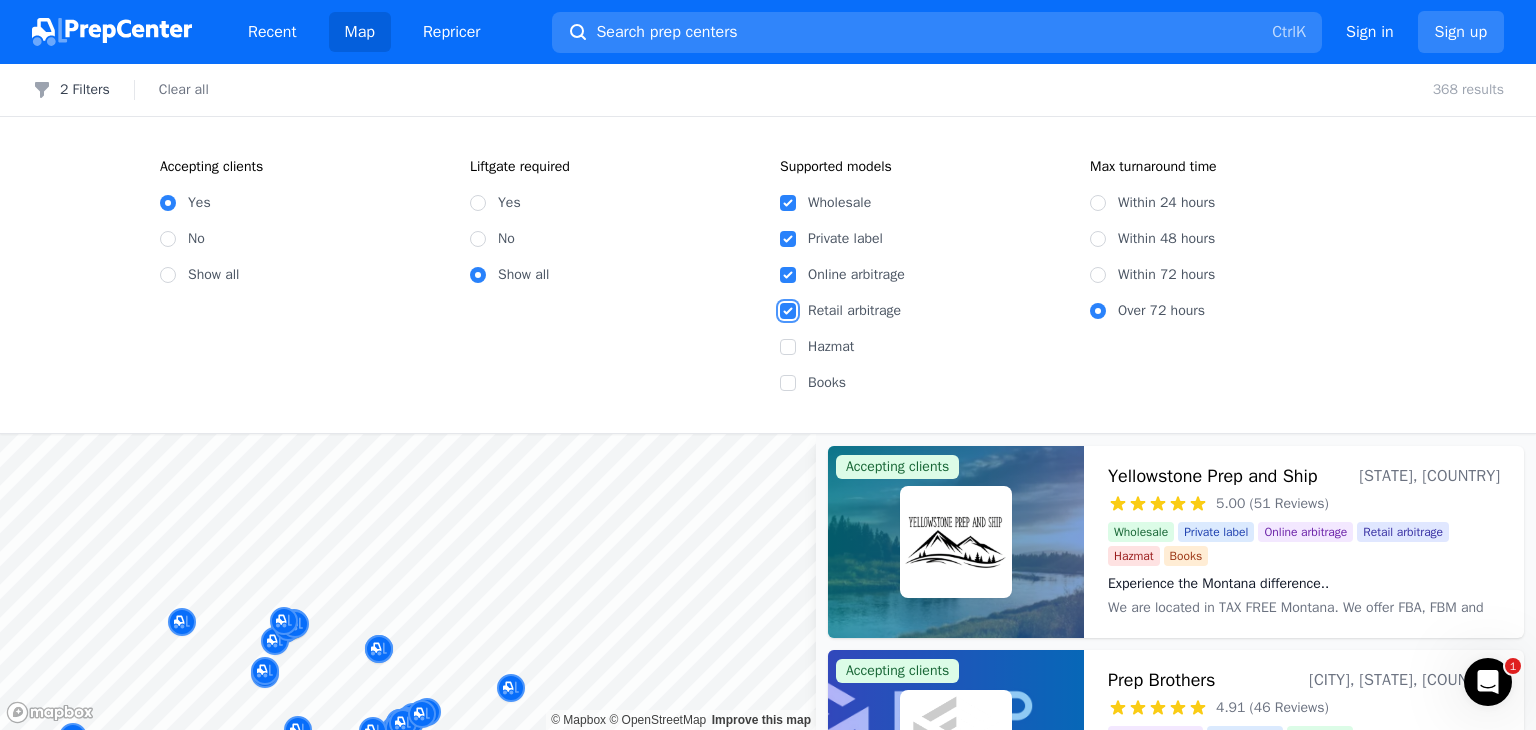checkbox on "true" 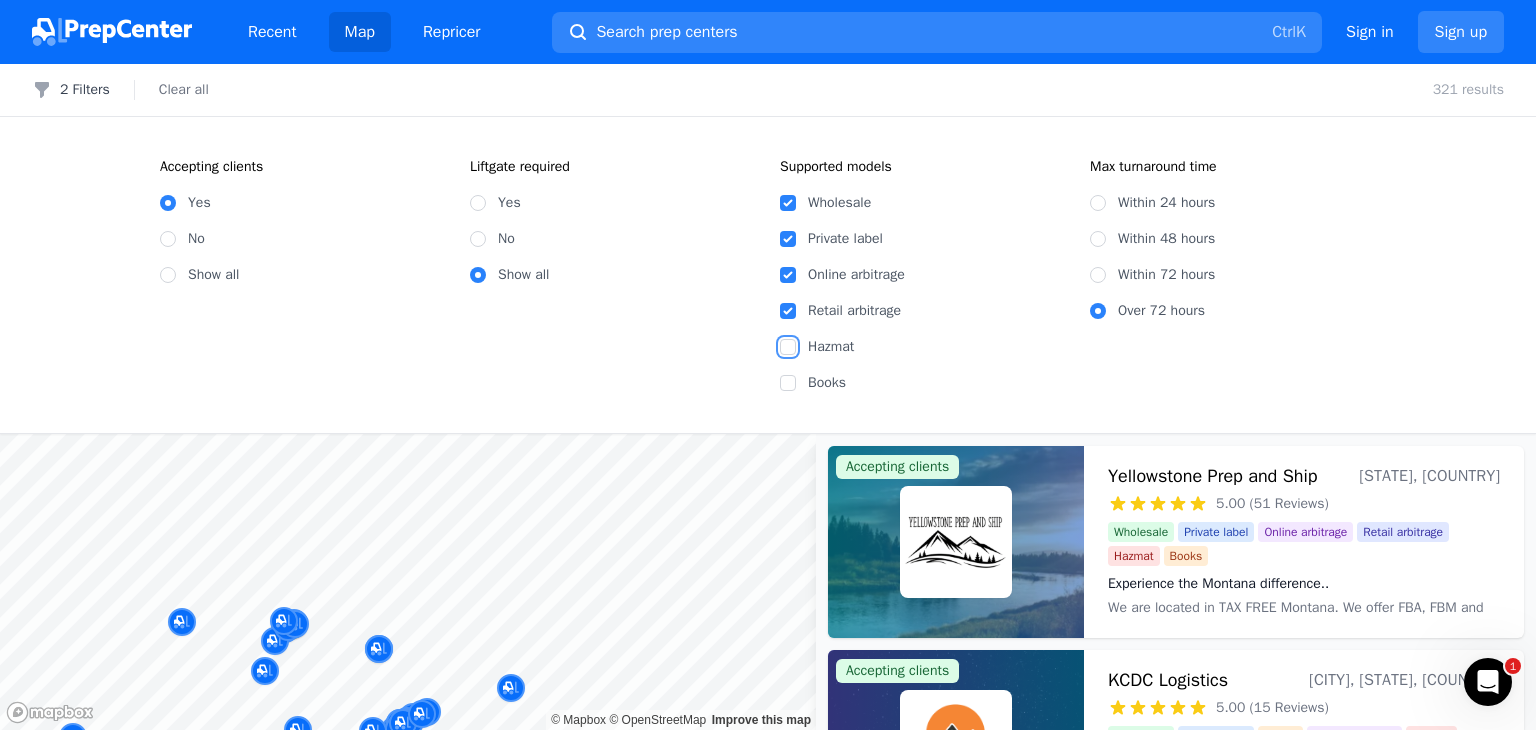 click on "Hazmat" at bounding box center (788, 347) 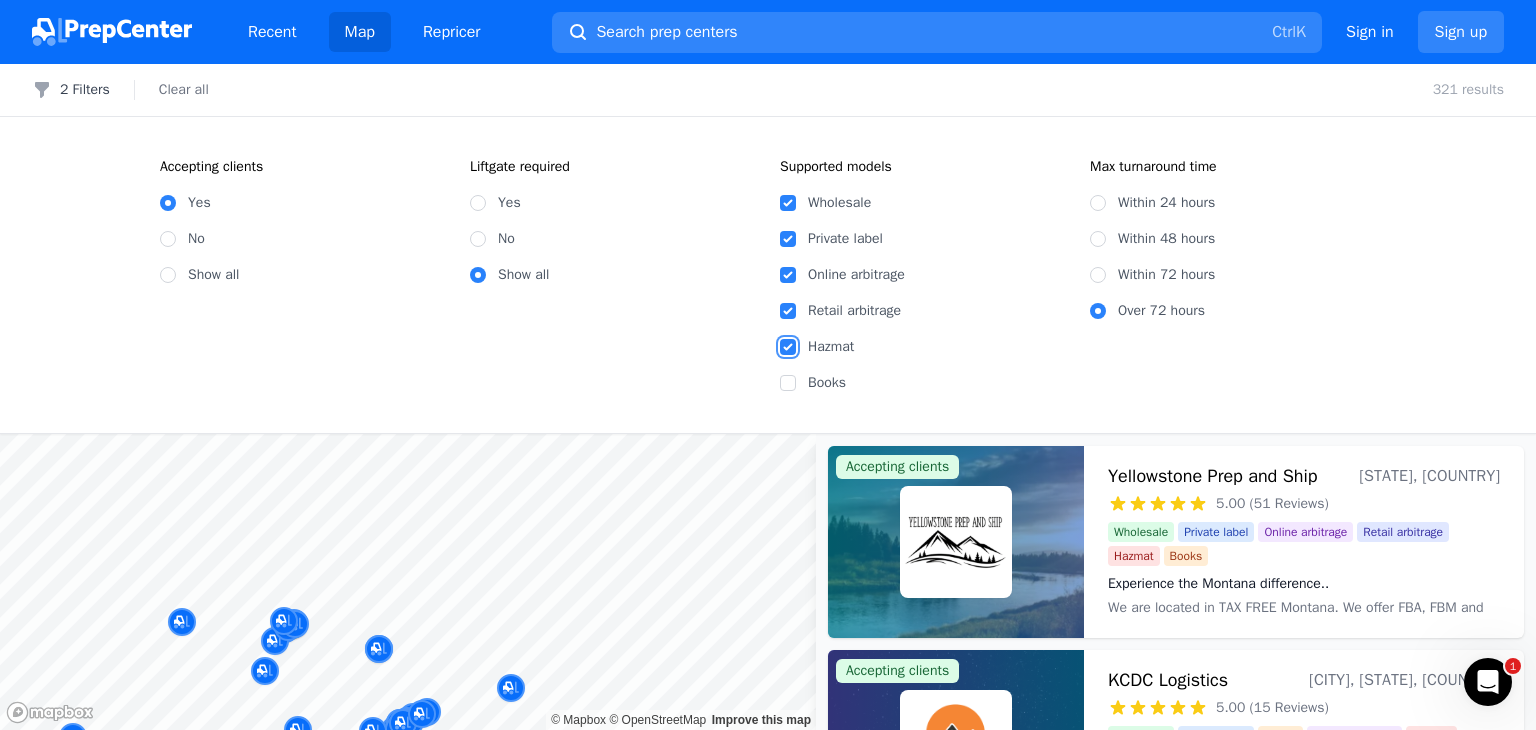 checkbox on "true" 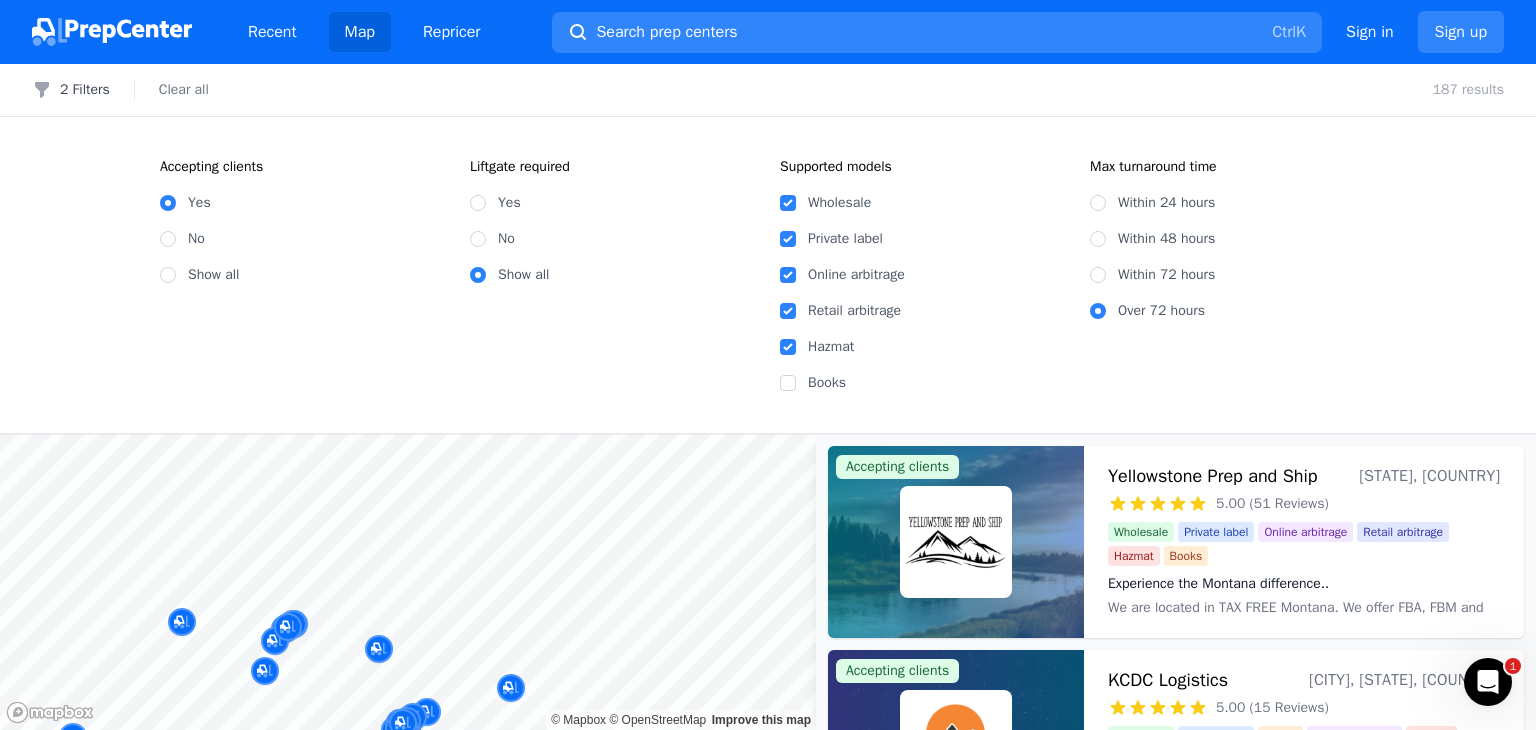 click on "2 Filters Clear all 187 results" at bounding box center (768, 90) 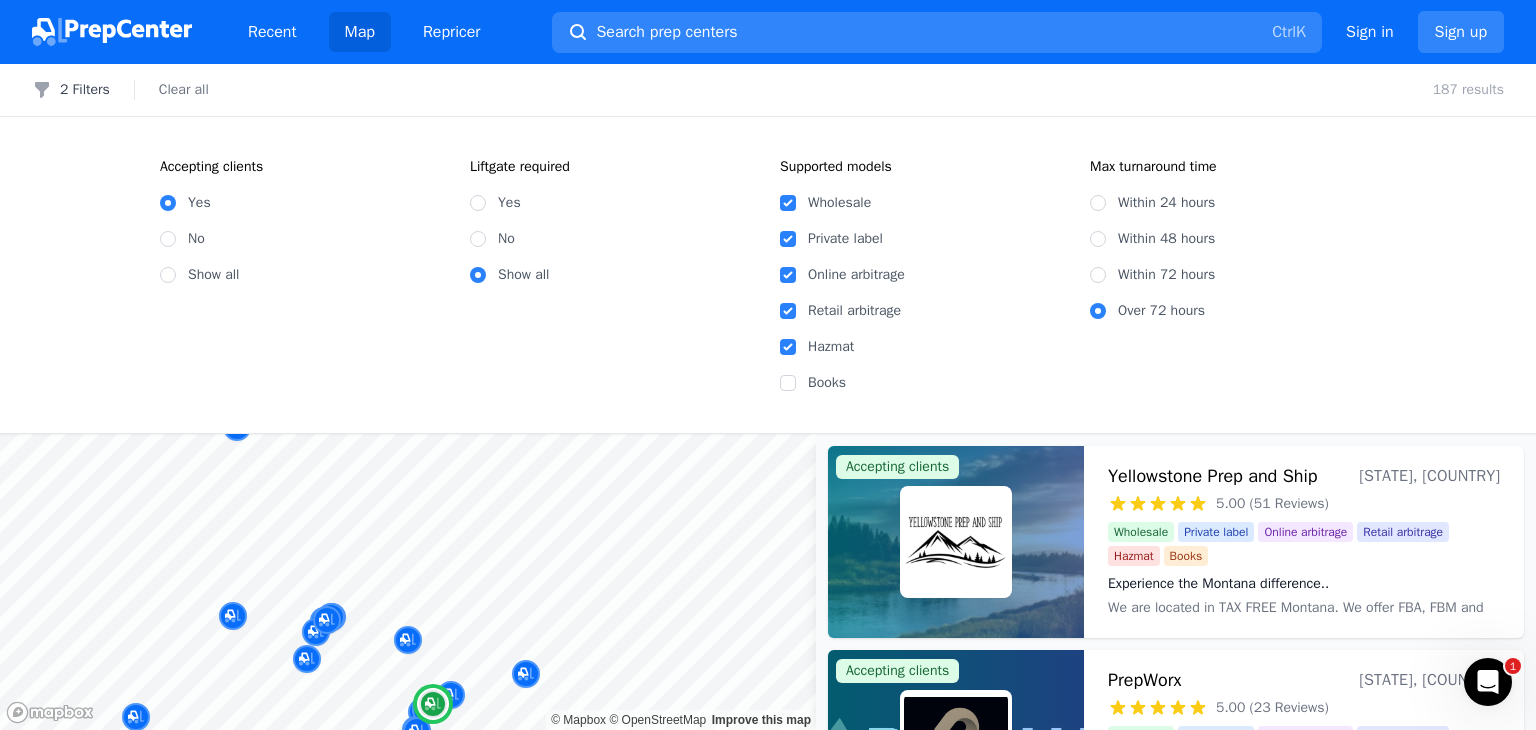 scroll, scrollTop: 100, scrollLeft: 0, axis: vertical 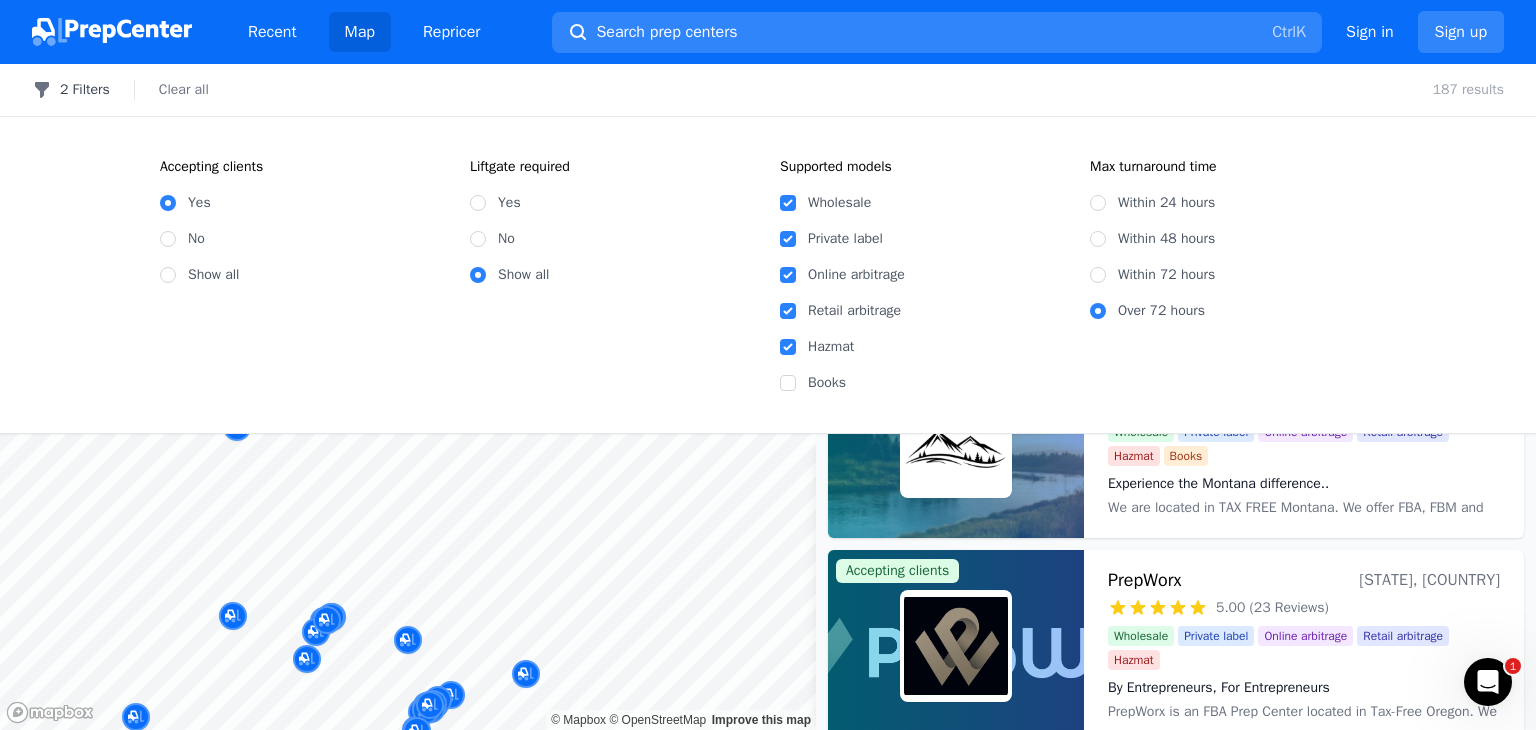click on "2 Filters" at bounding box center [71, 90] 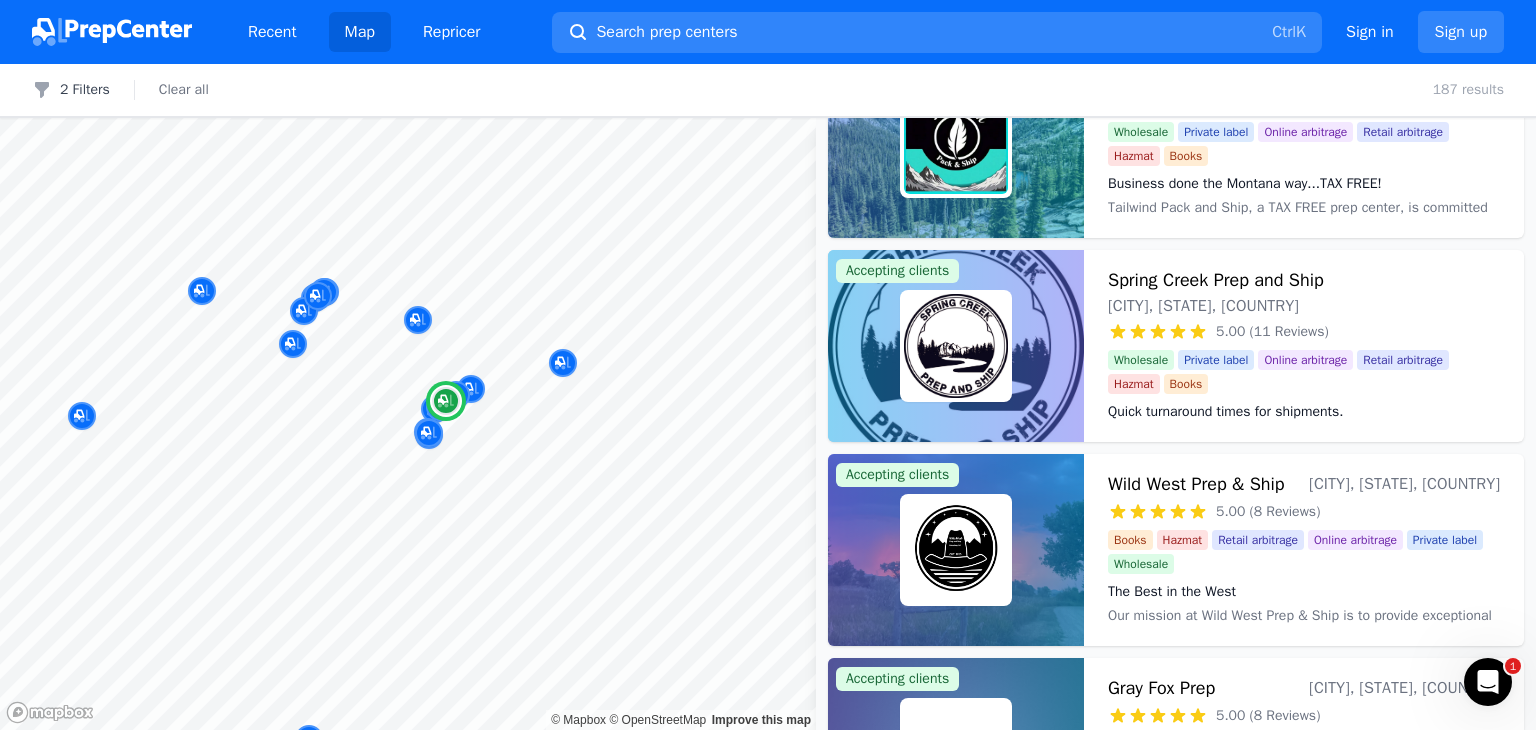 scroll, scrollTop: 700, scrollLeft: 0, axis: vertical 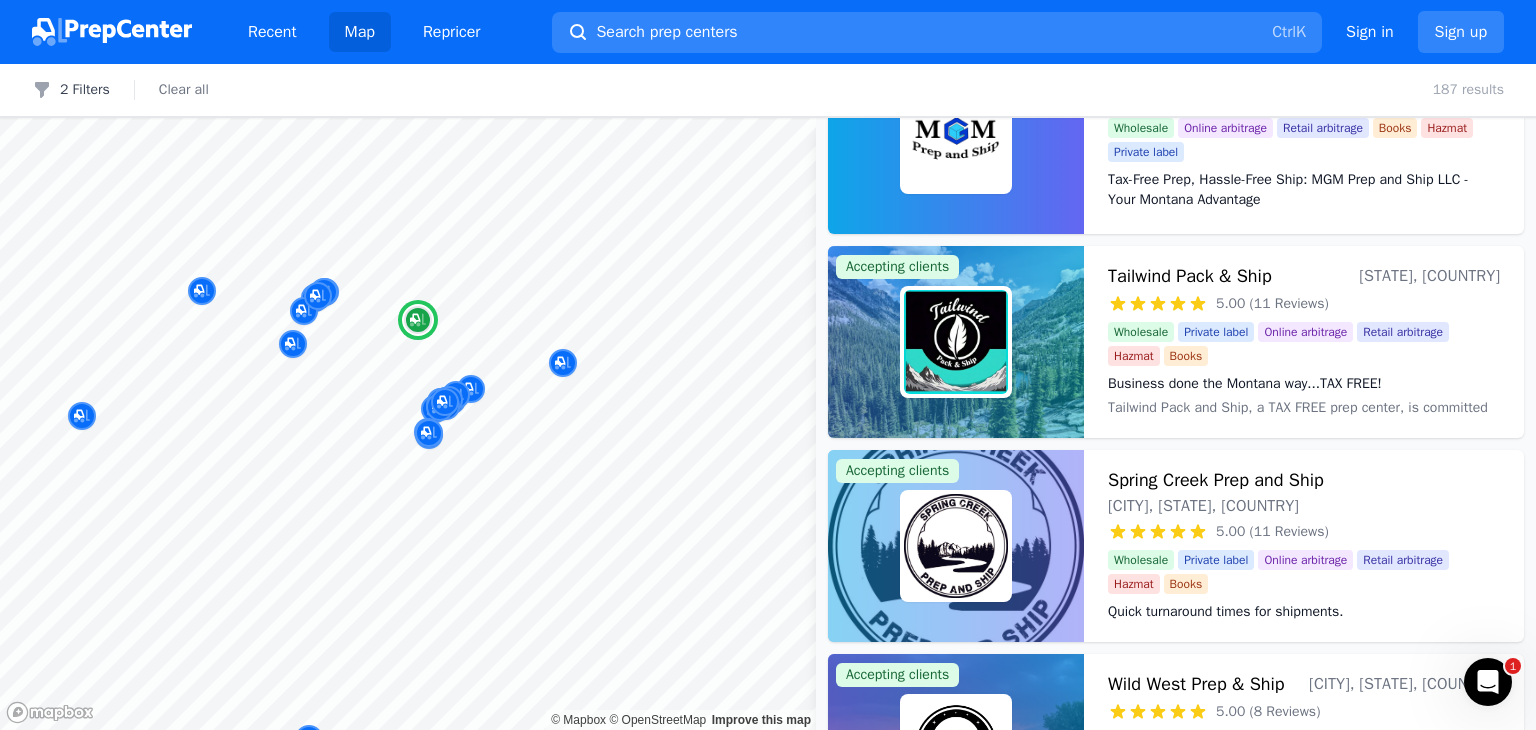 click at bounding box center (956, 342) 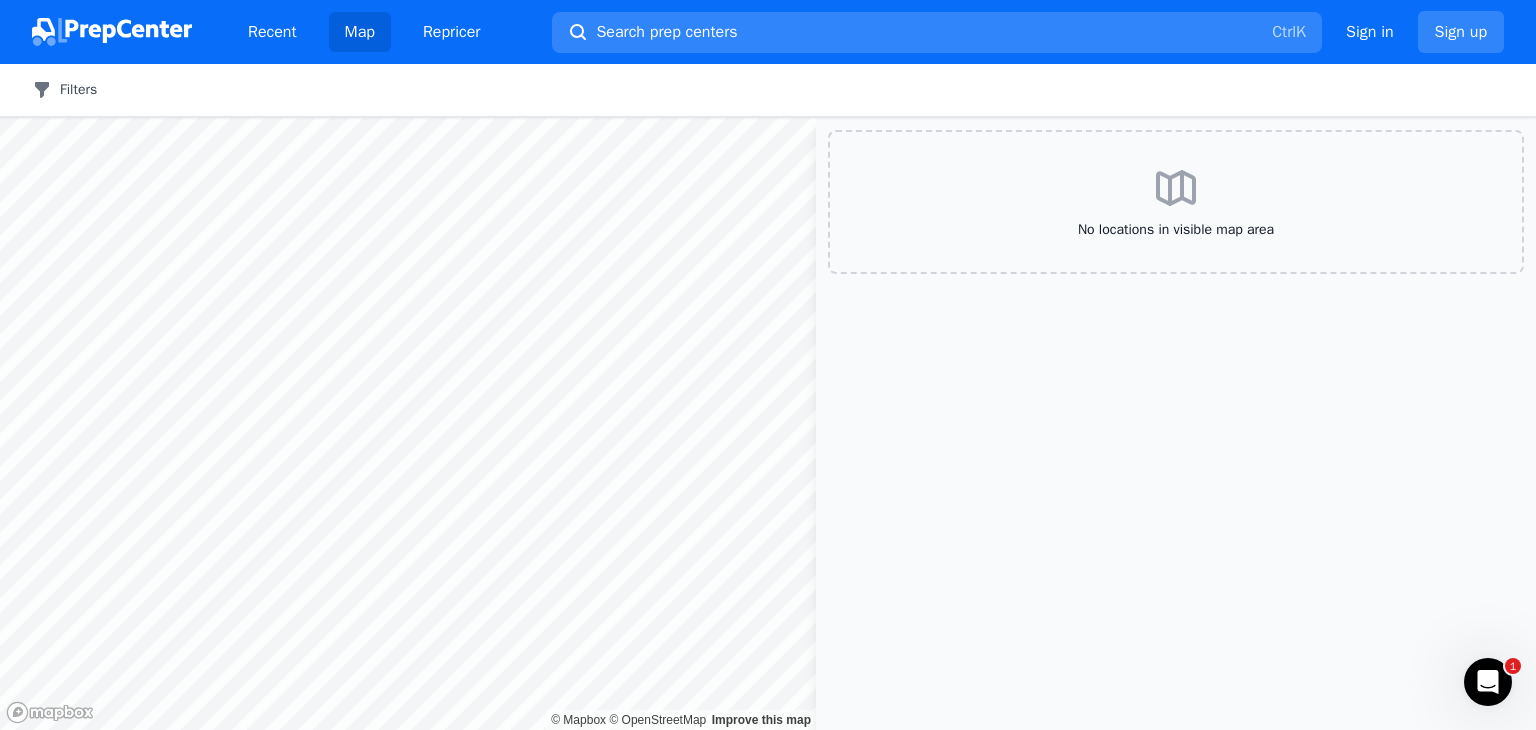 click on "Filters" at bounding box center (64, 90) 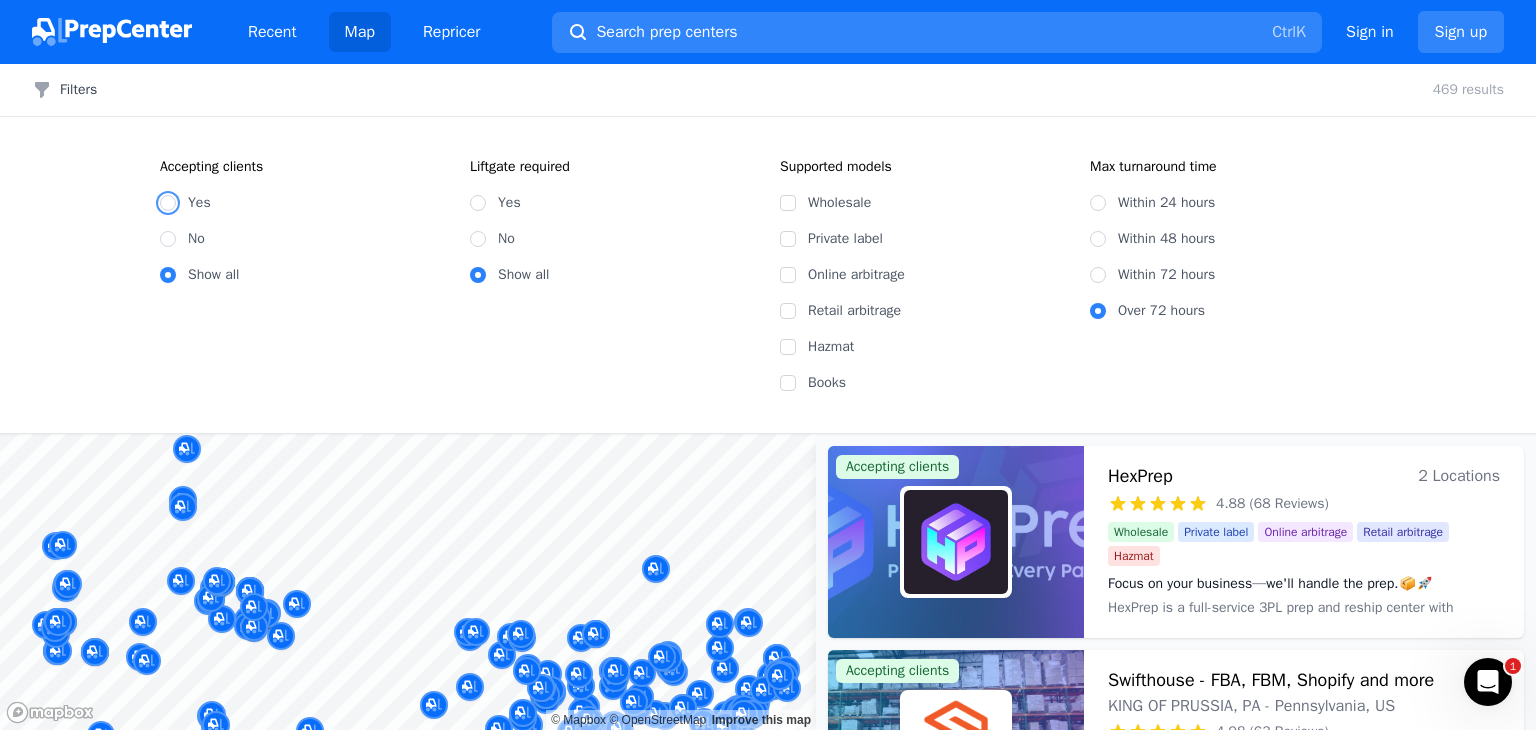 click on "Yes" at bounding box center (168, 203) 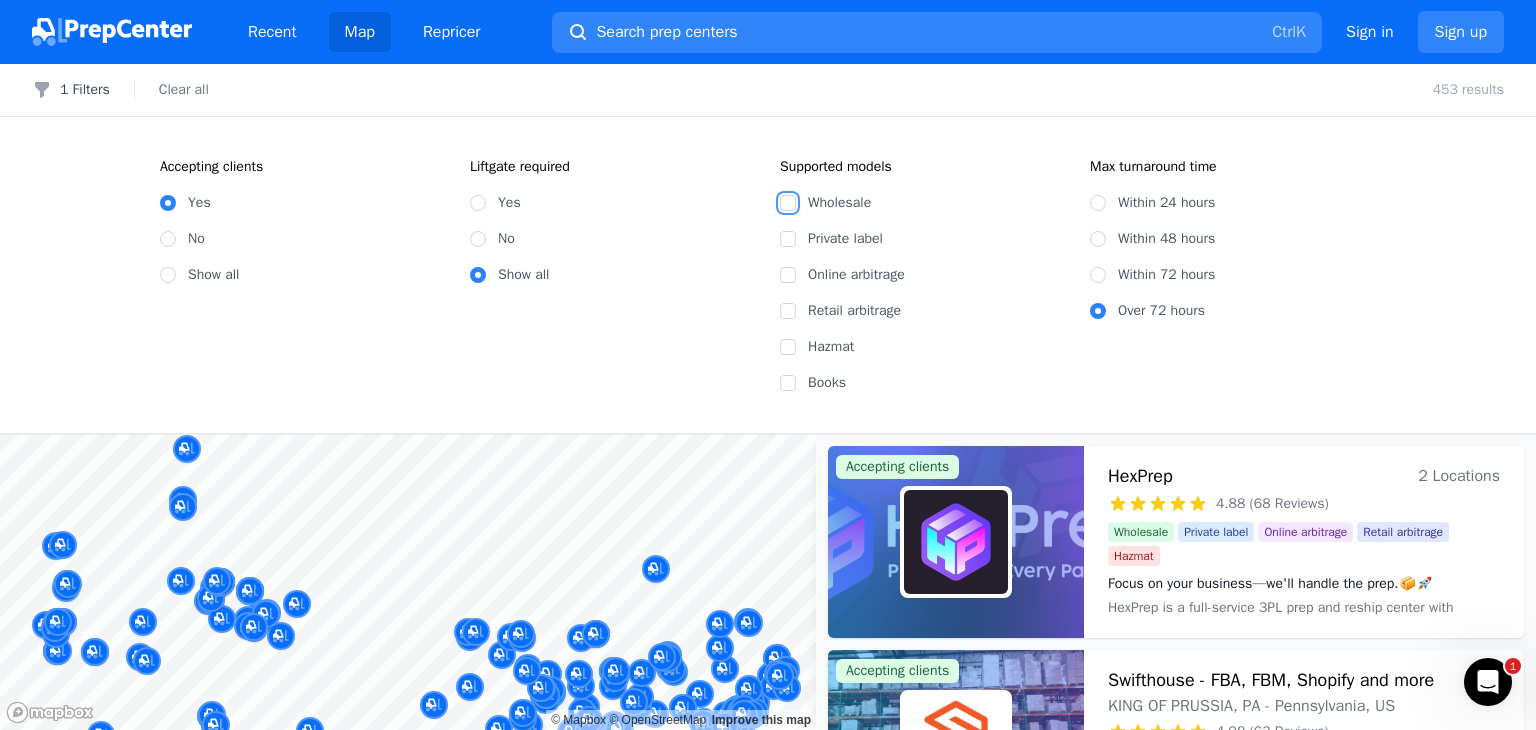 click on "Wholesale" at bounding box center [788, 203] 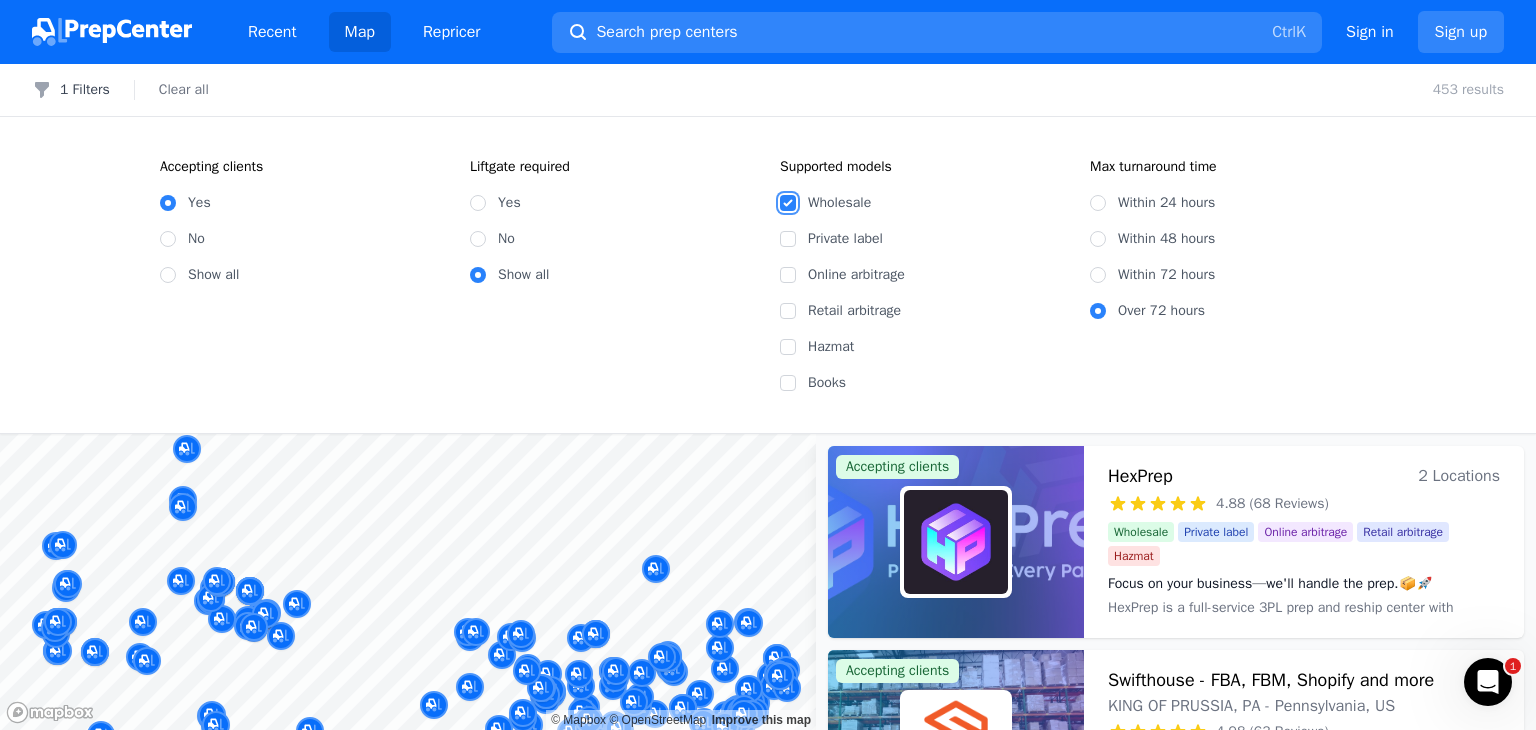 checkbox on "true" 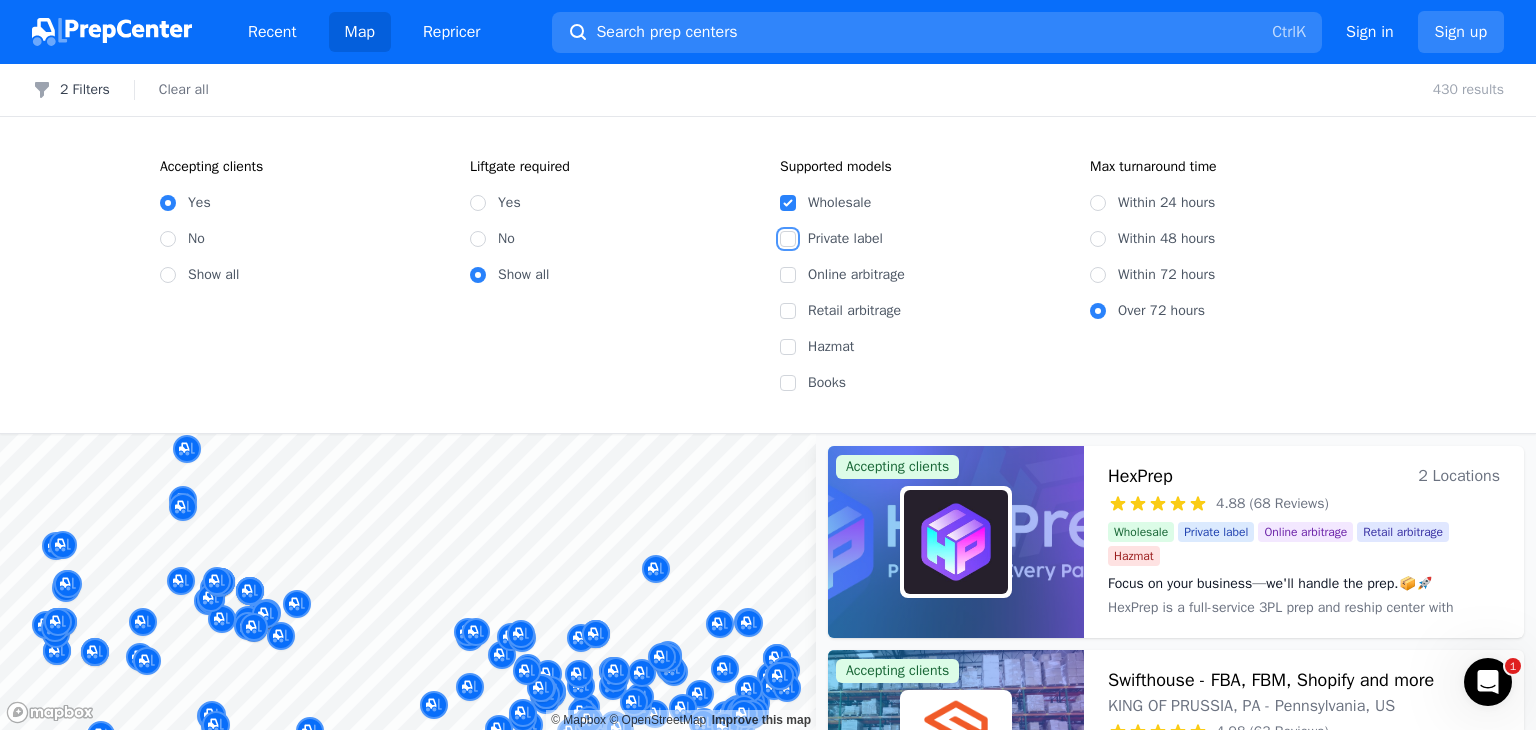 click on "Private label" at bounding box center [788, 239] 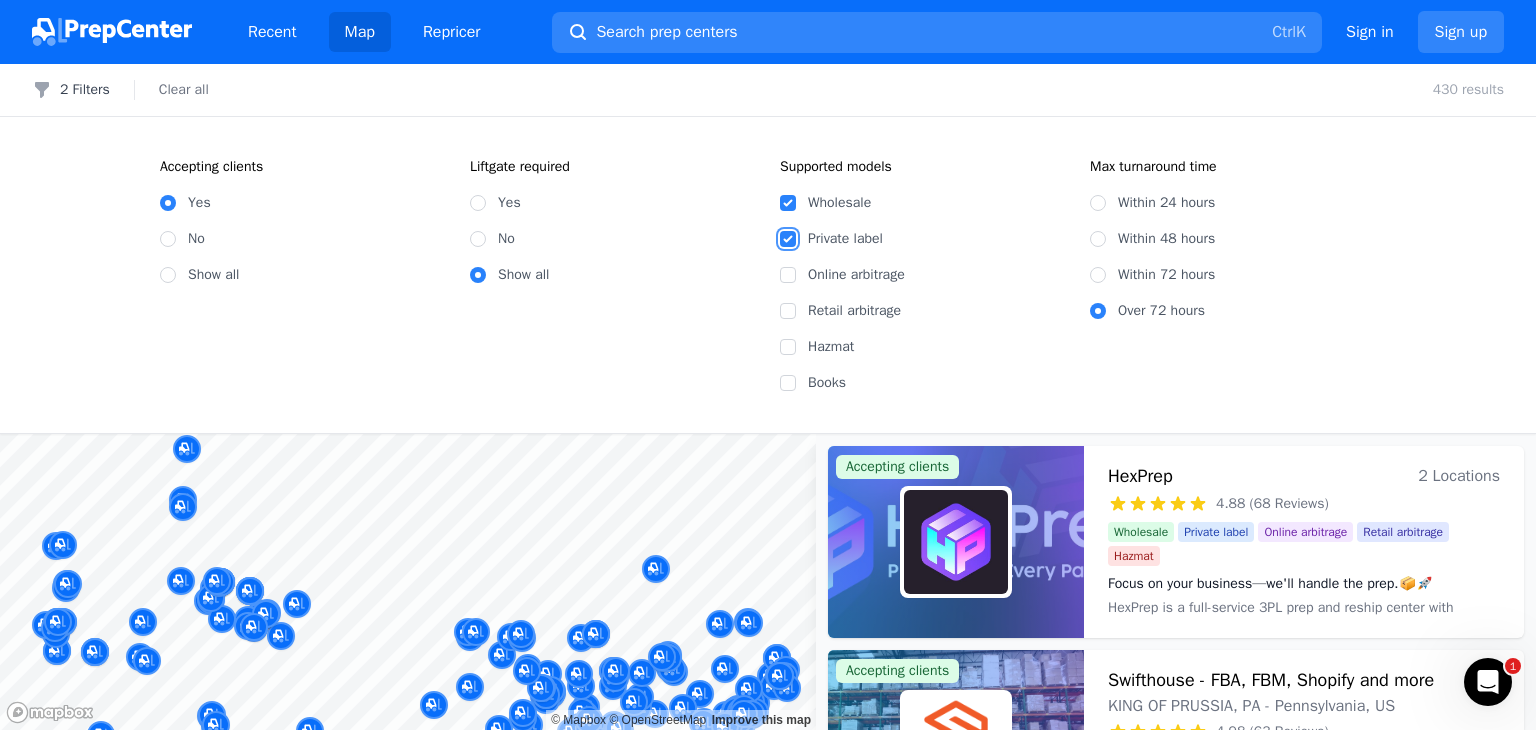 checkbox on "true" 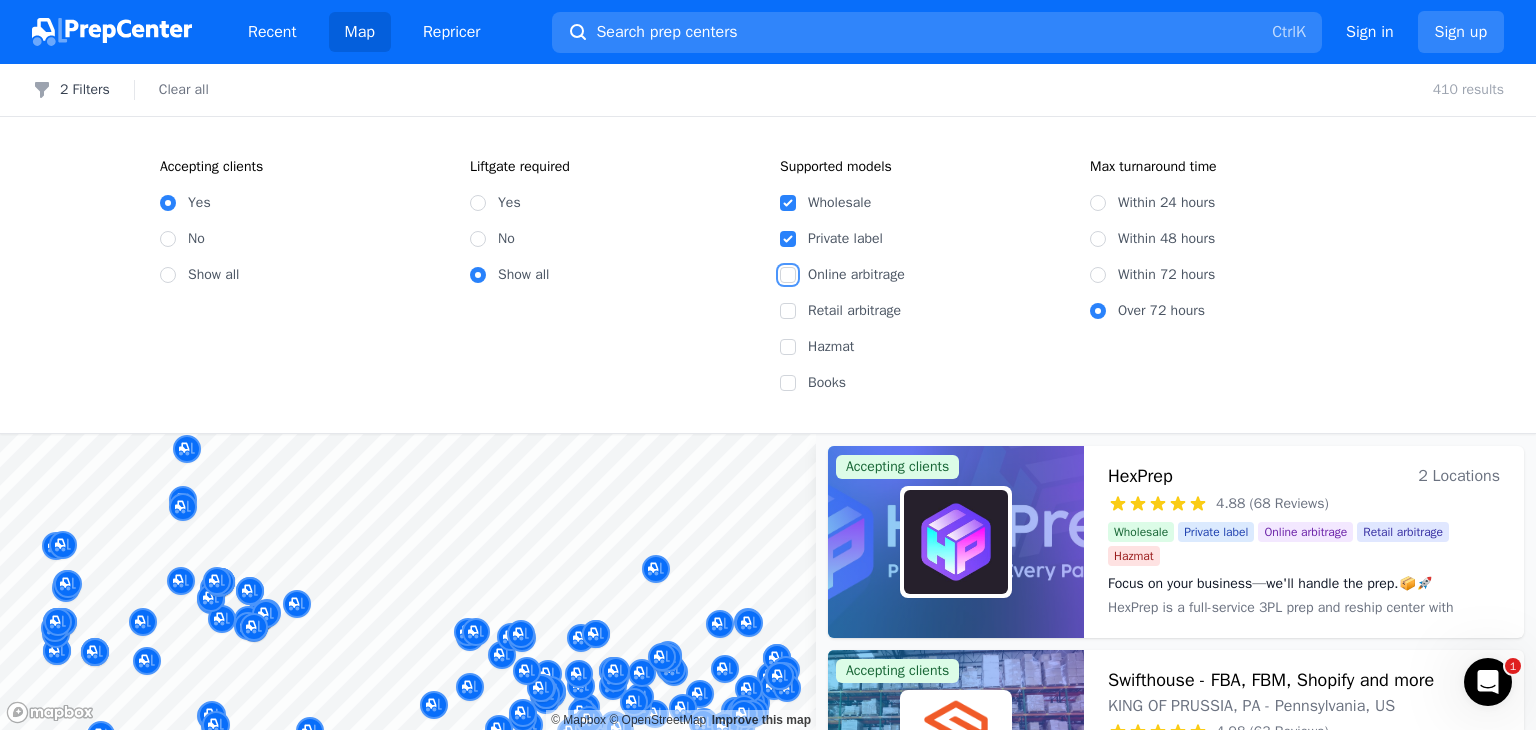 click on "Online arbitrage" at bounding box center (788, 275) 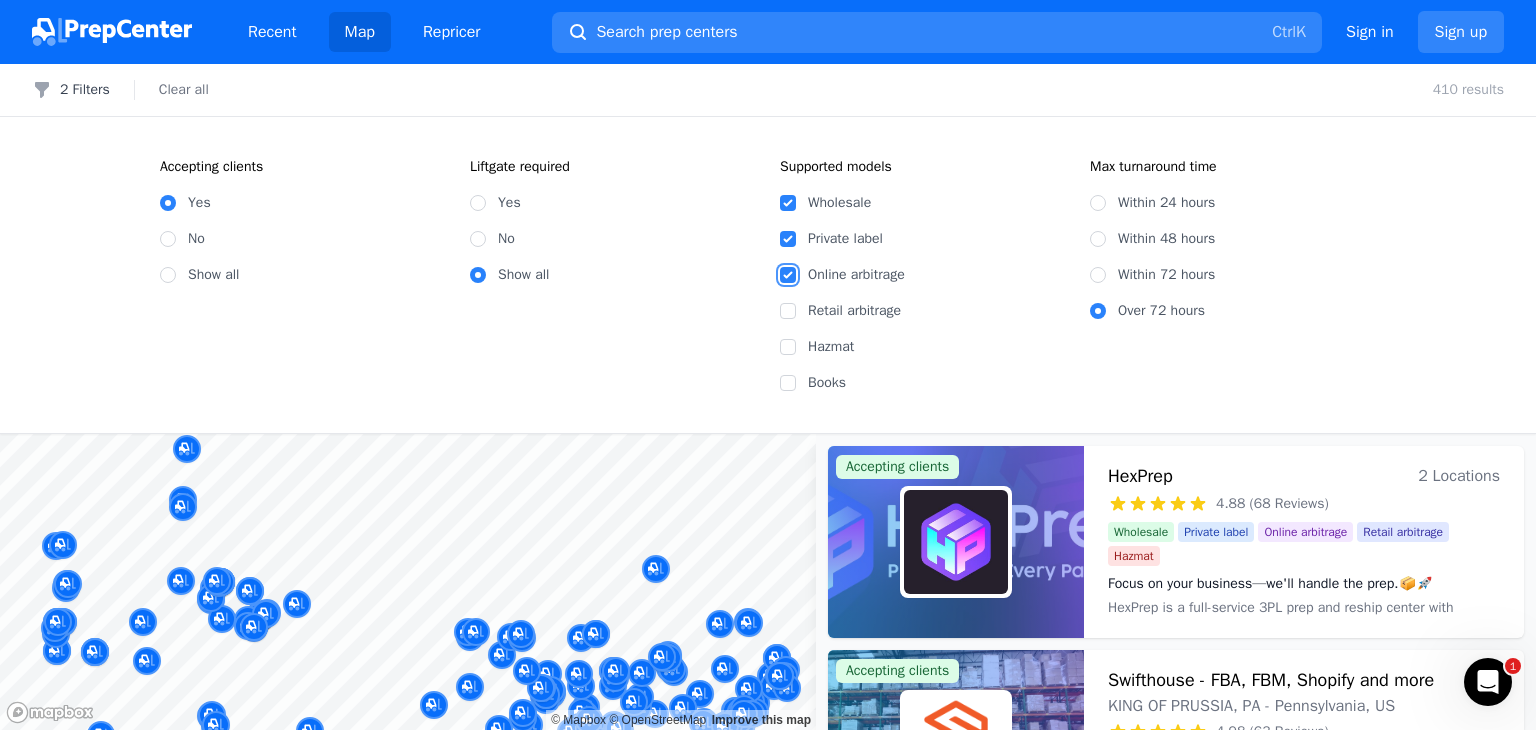 checkbox on "true" 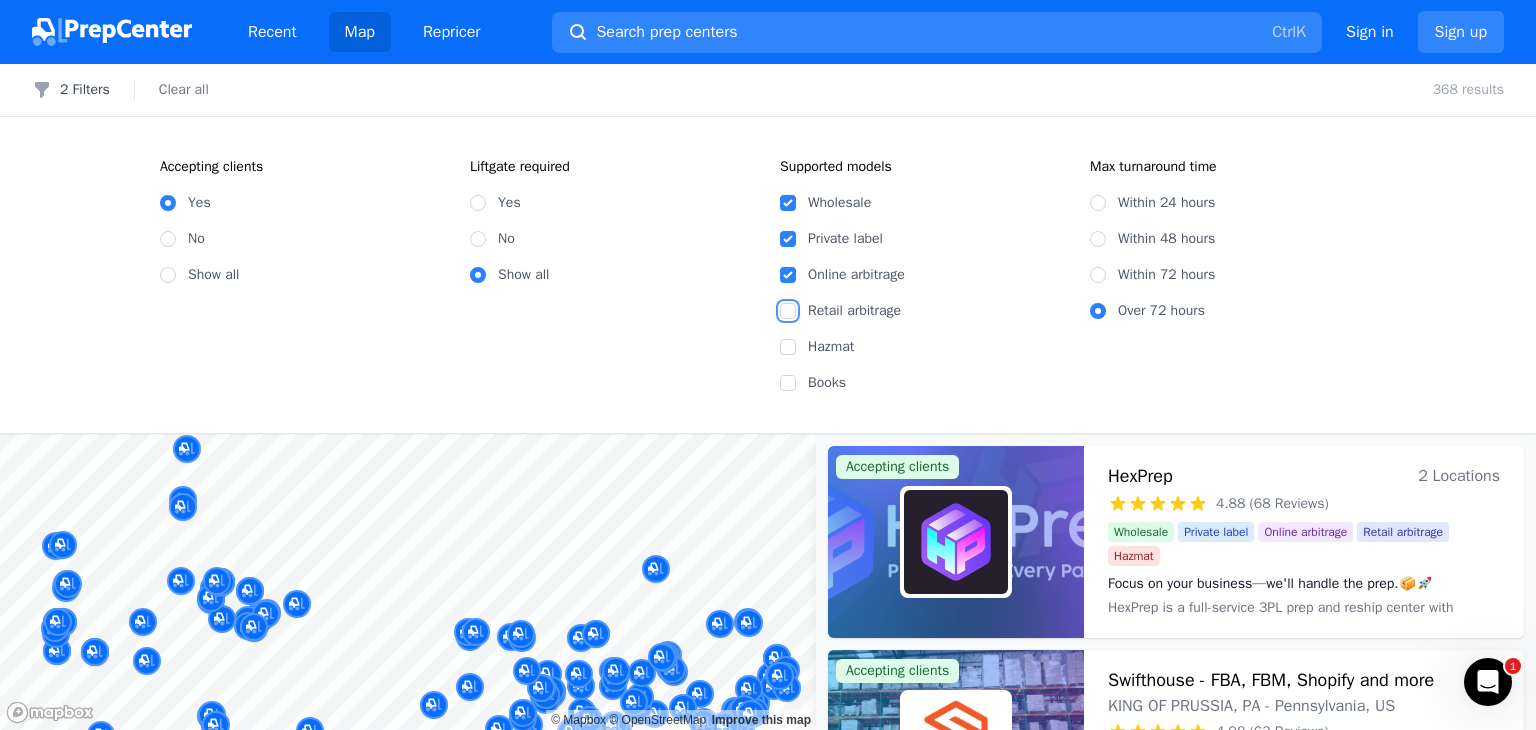click on "Retail arbitrage" at bounding box center (788, 311) 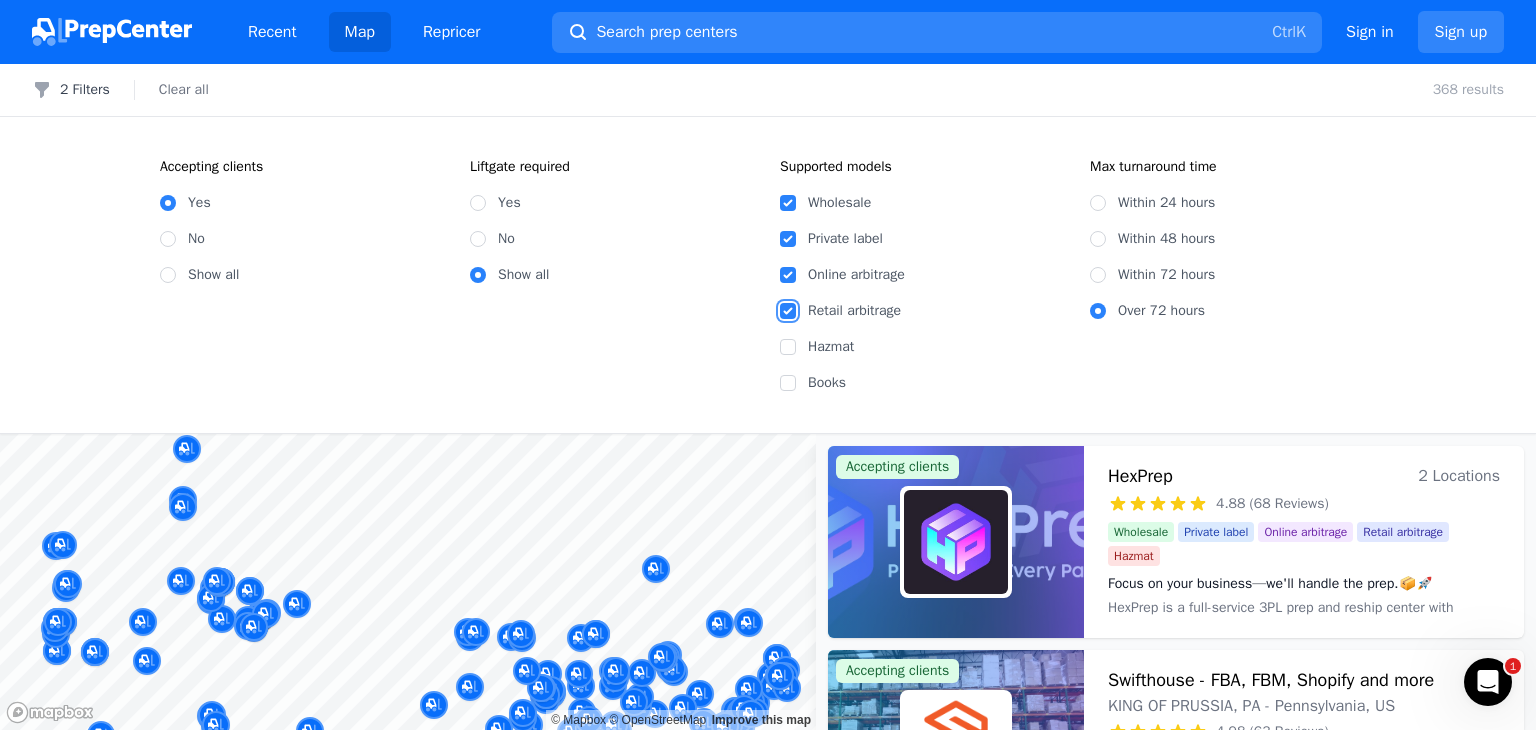 checkbox on "true" 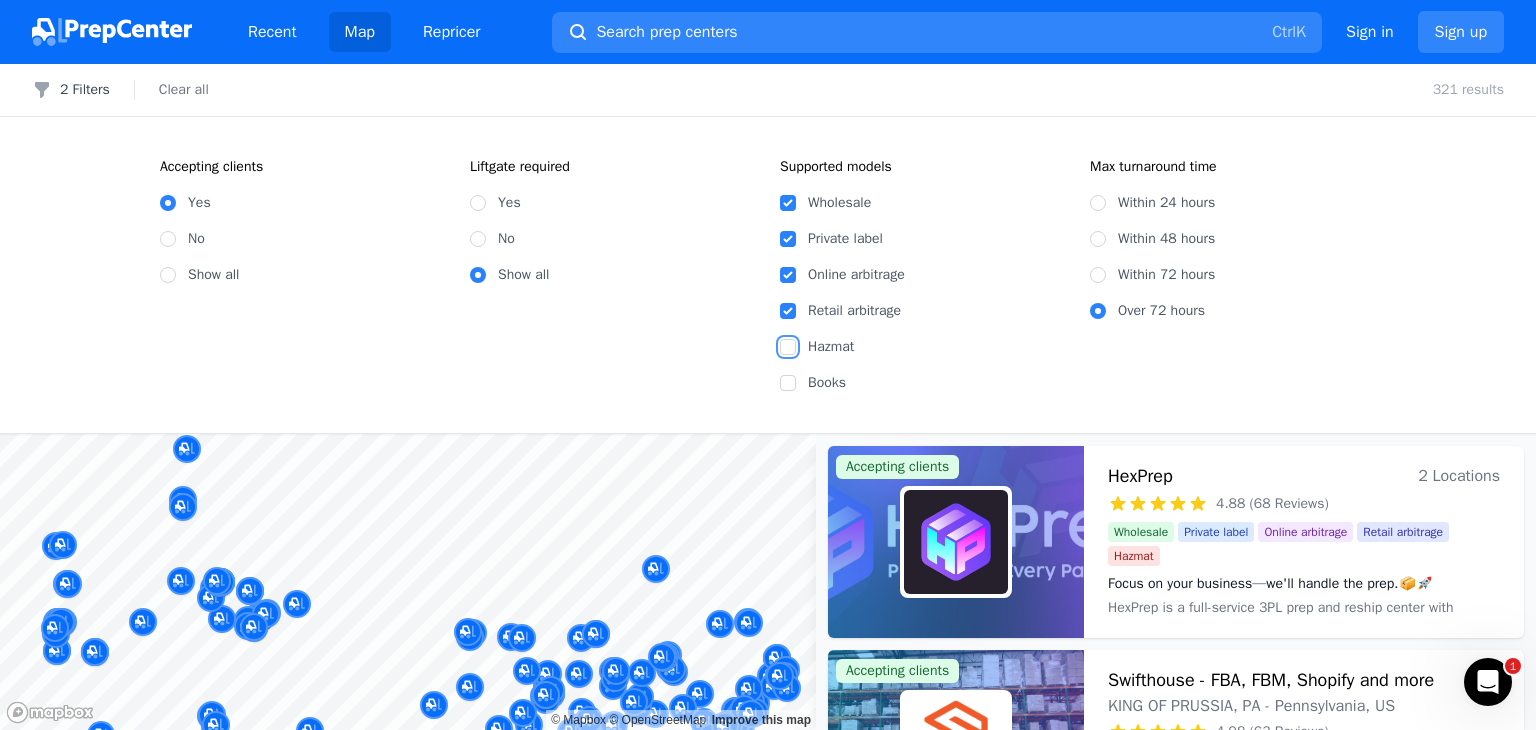 click on "Hazmat" at bounding box center (788, 347) 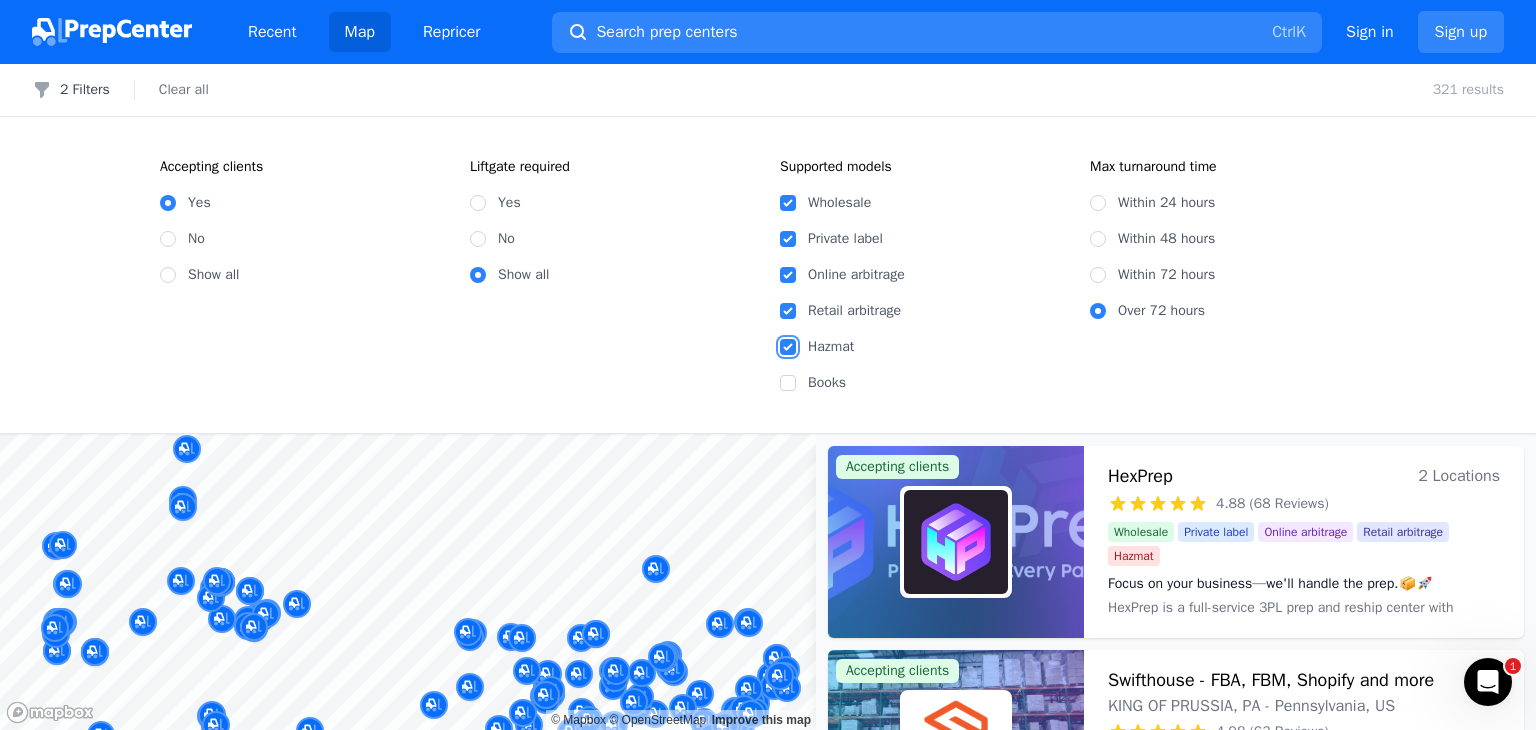 checkbox on "true" 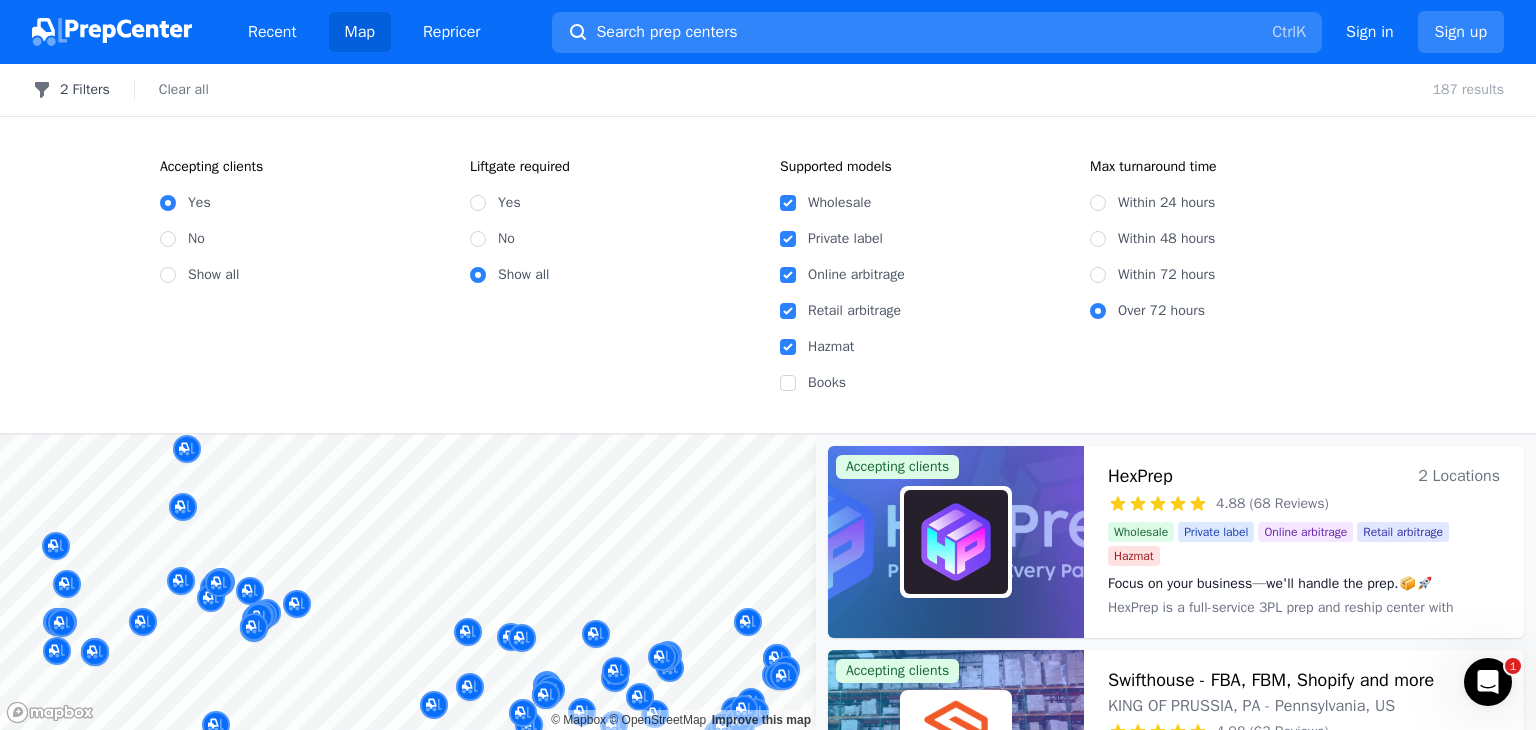click 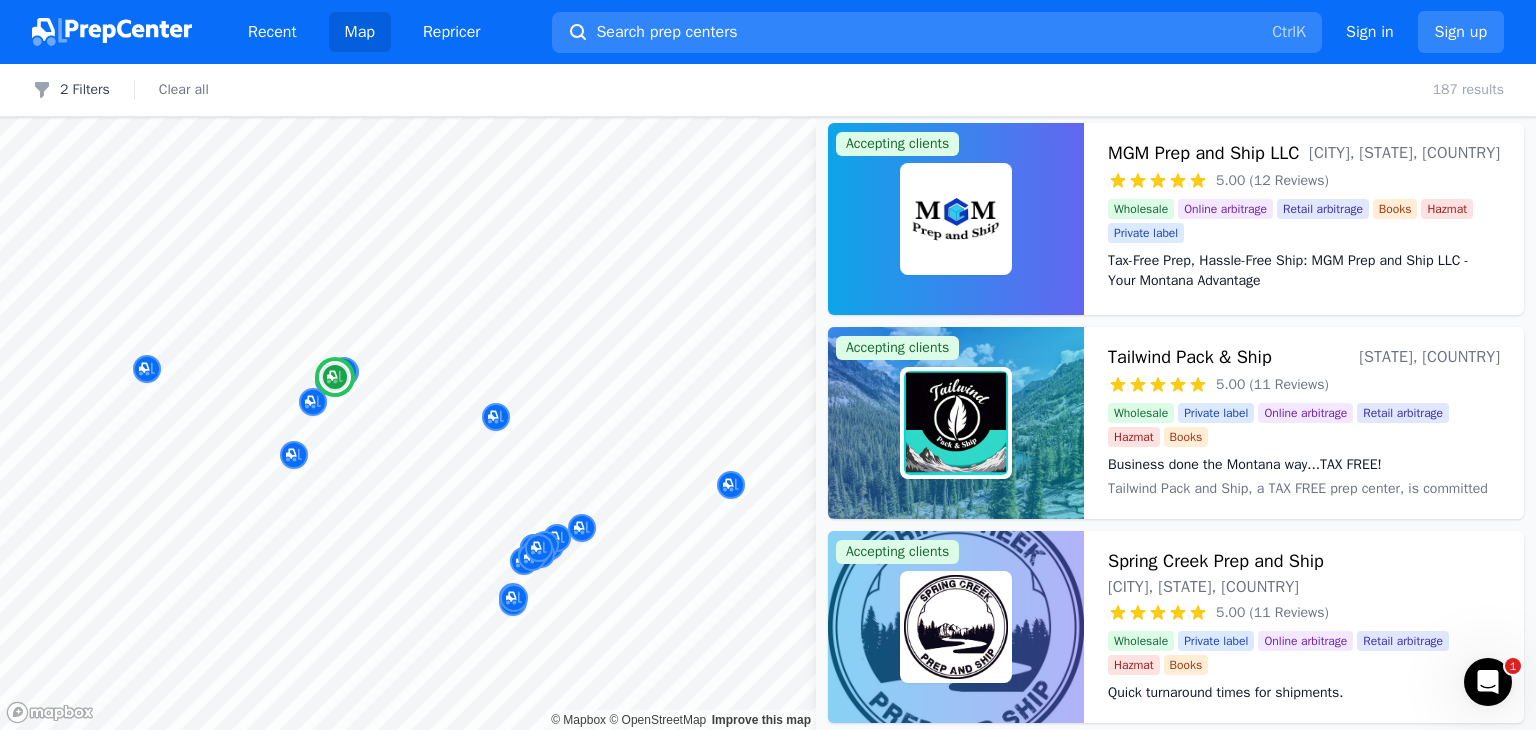 scroll, scrollTop: 800, scrollLeft: 0, axis: vertical 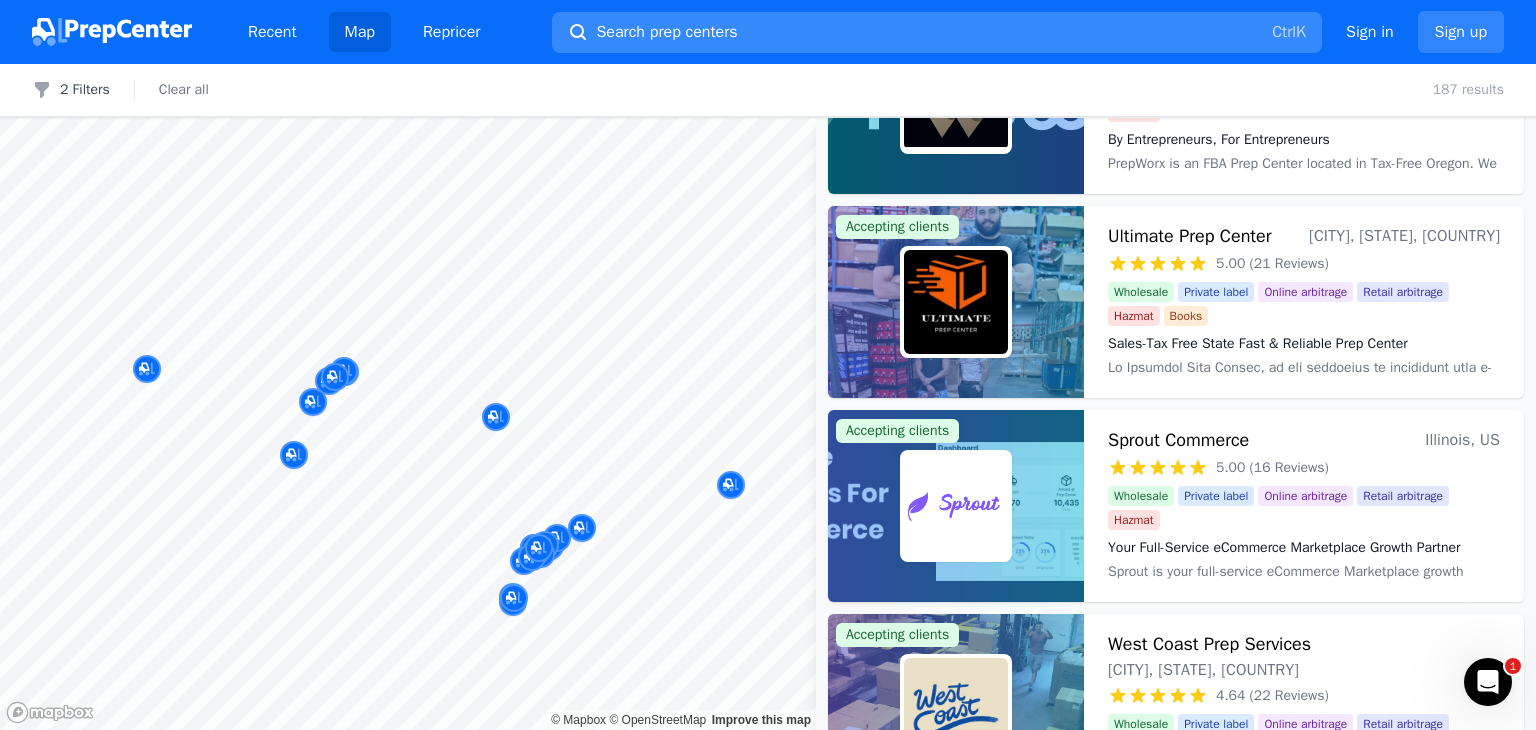 click on "Search prep centers Ctrl  K" at bounding box center (937, 32) 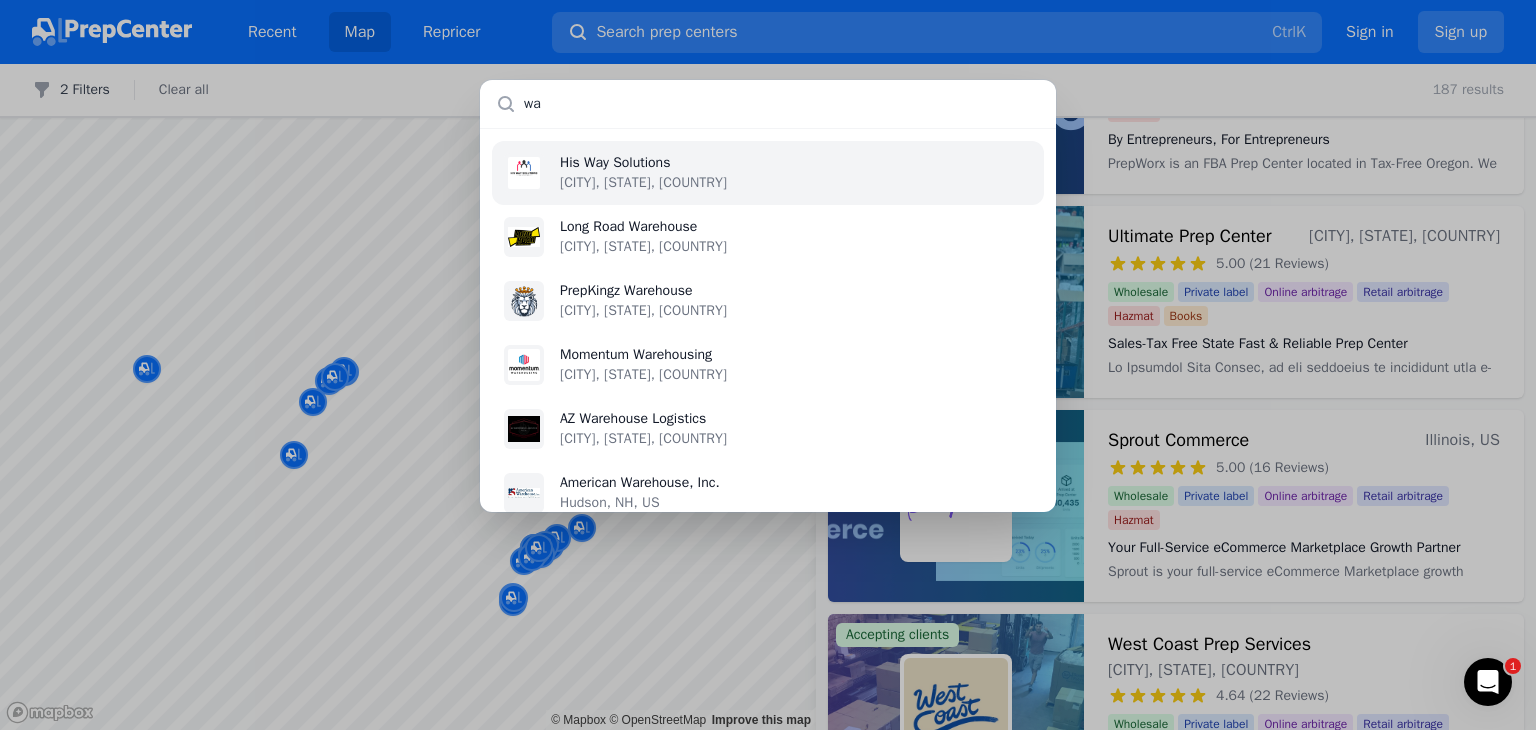 type on "w" 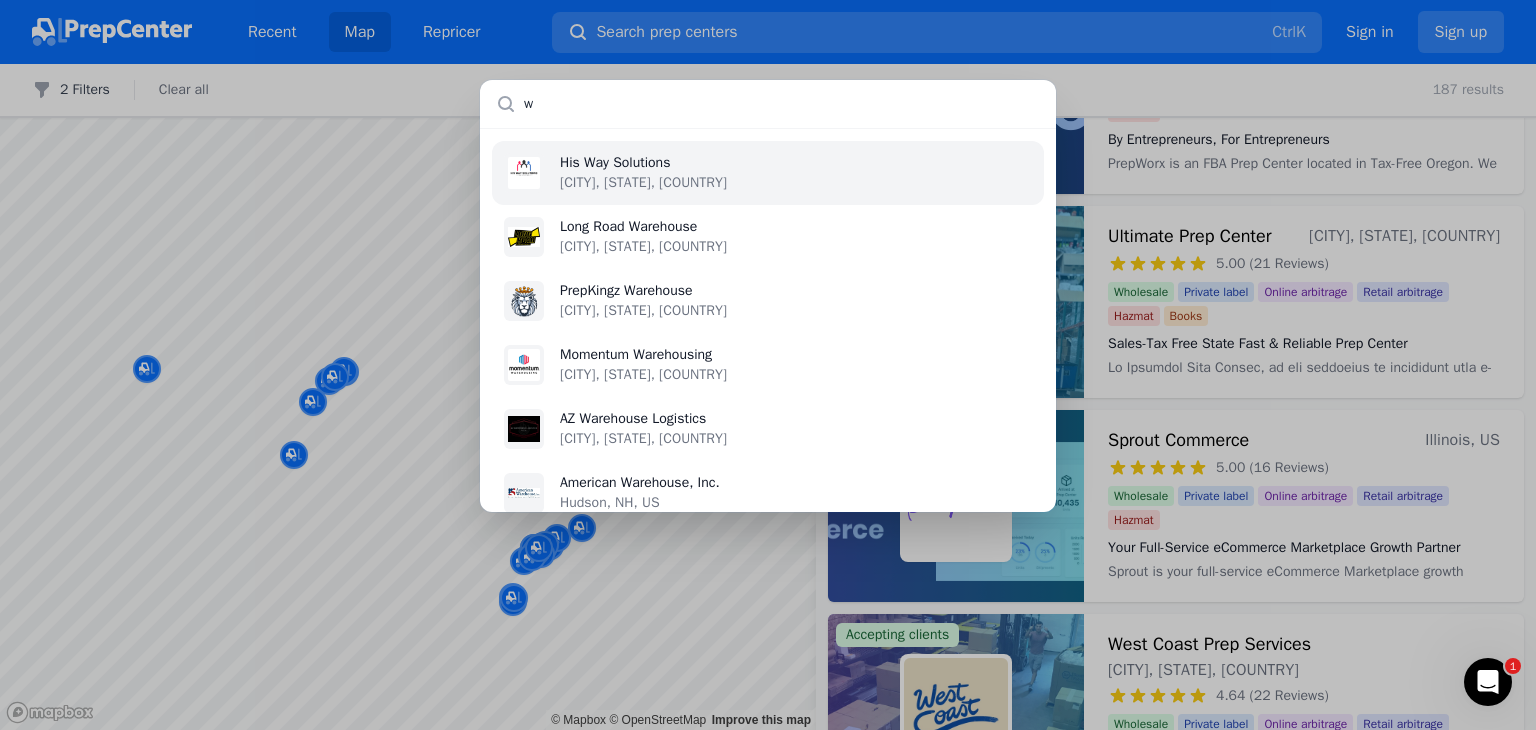 type 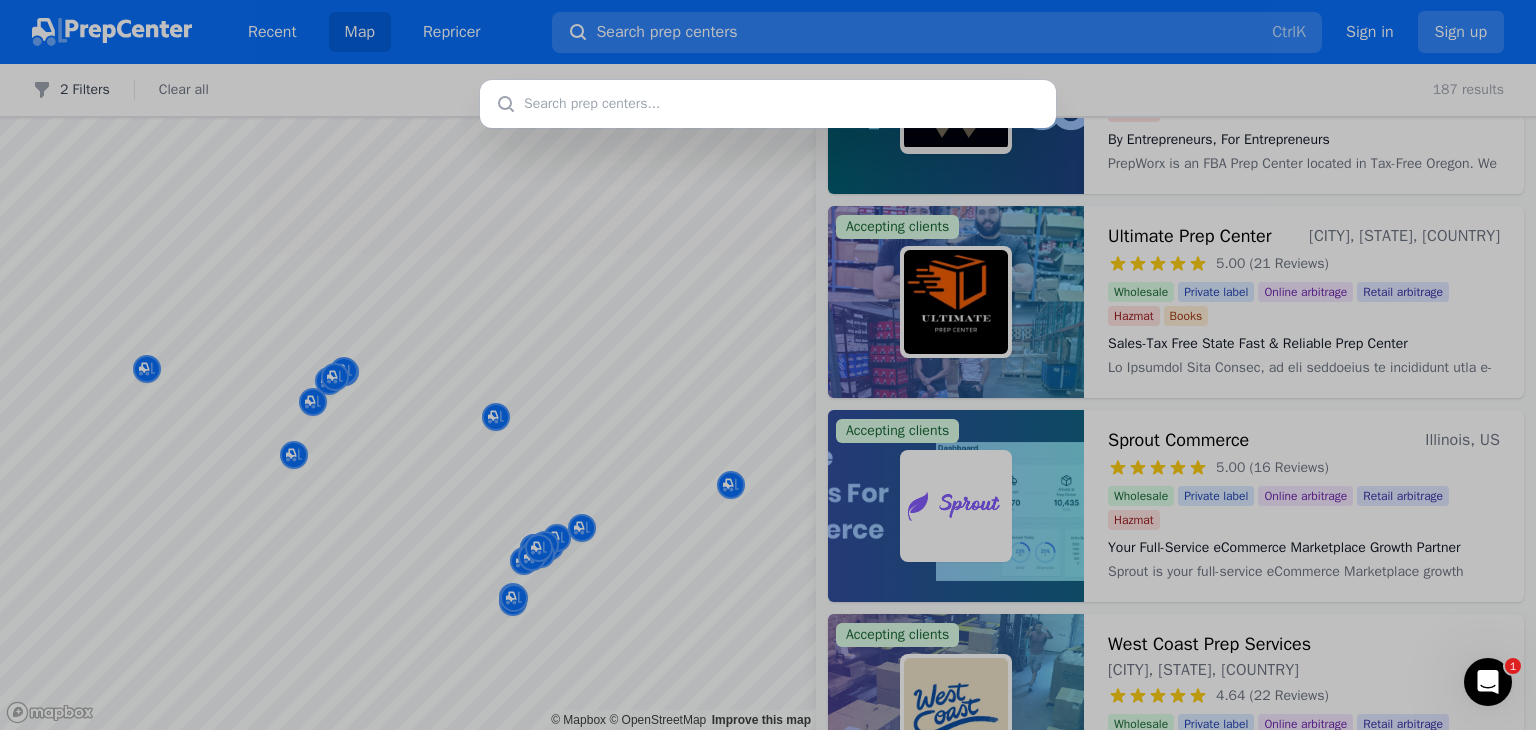 click at bounding box center [768, 365] 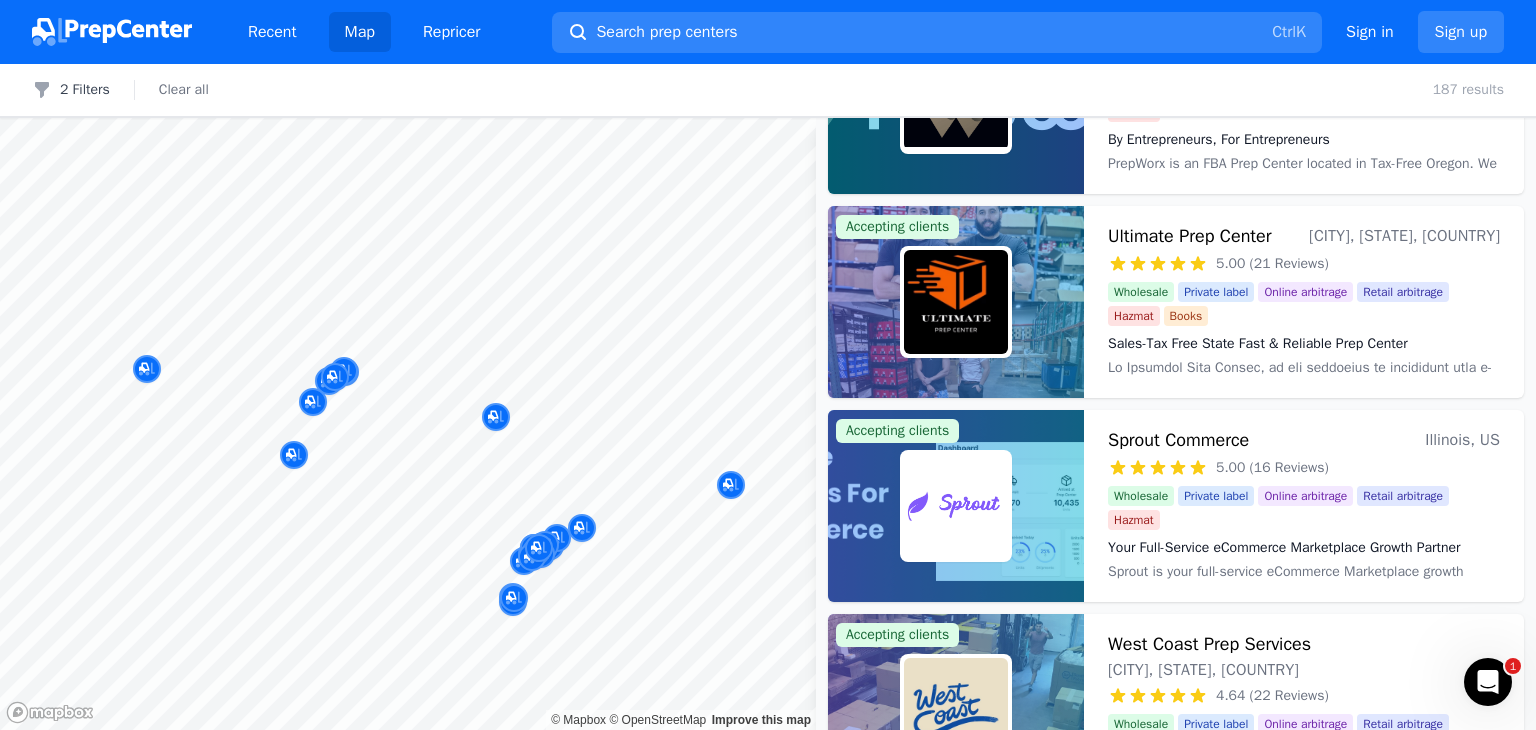 click at bounding box center (768, 365) 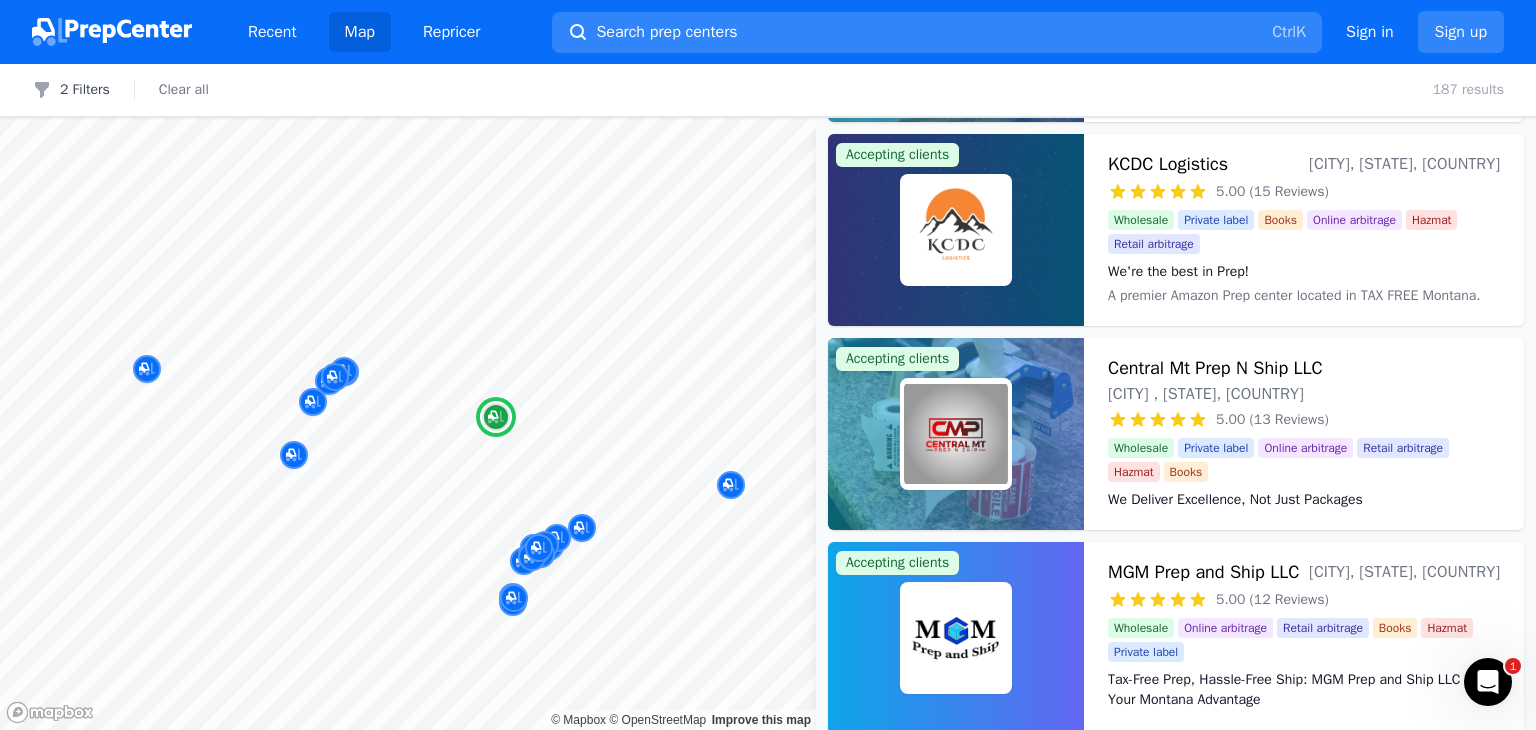 scroll, scrollTop: 0, scrollLeft: 0, axis: both 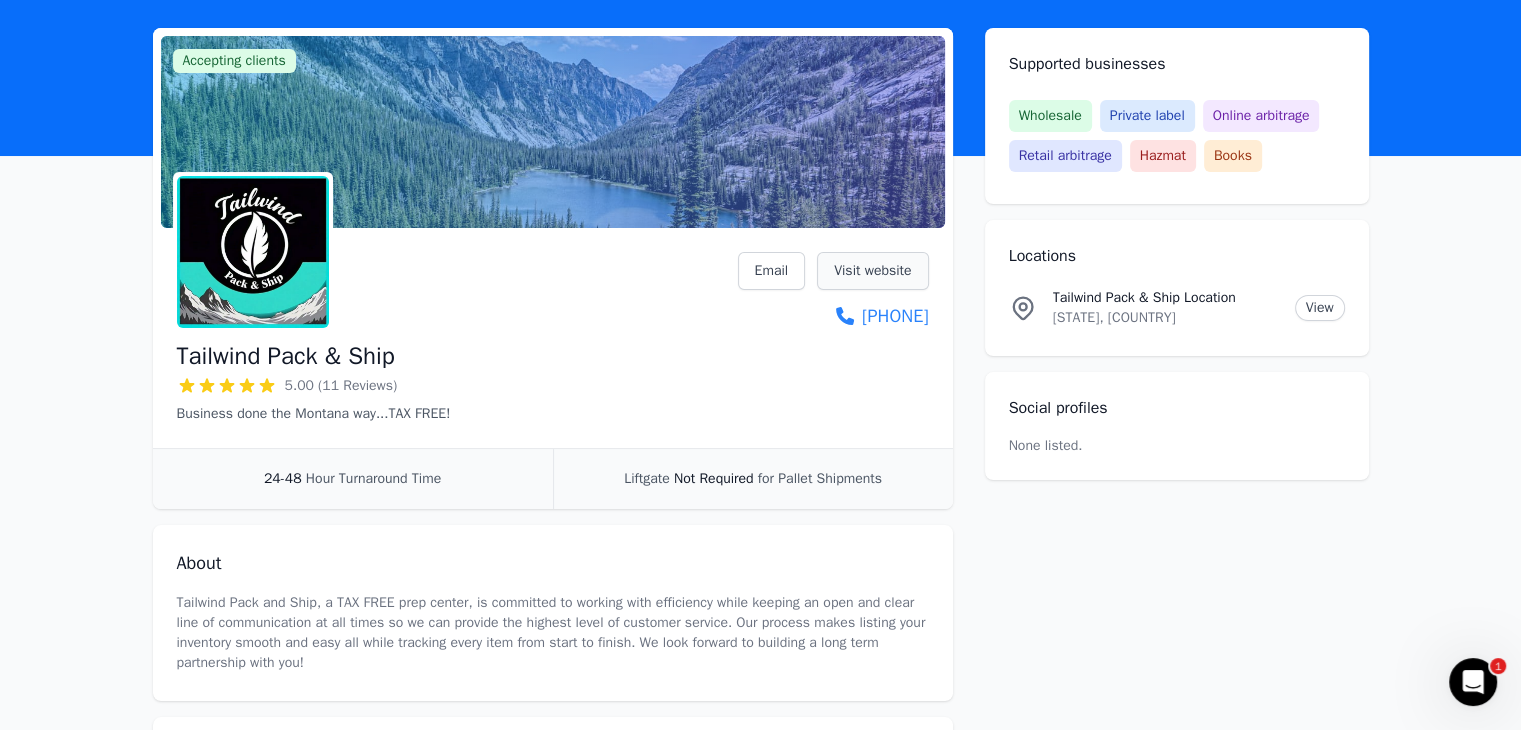 click on "Visit website" at bounding box center [872, 271] 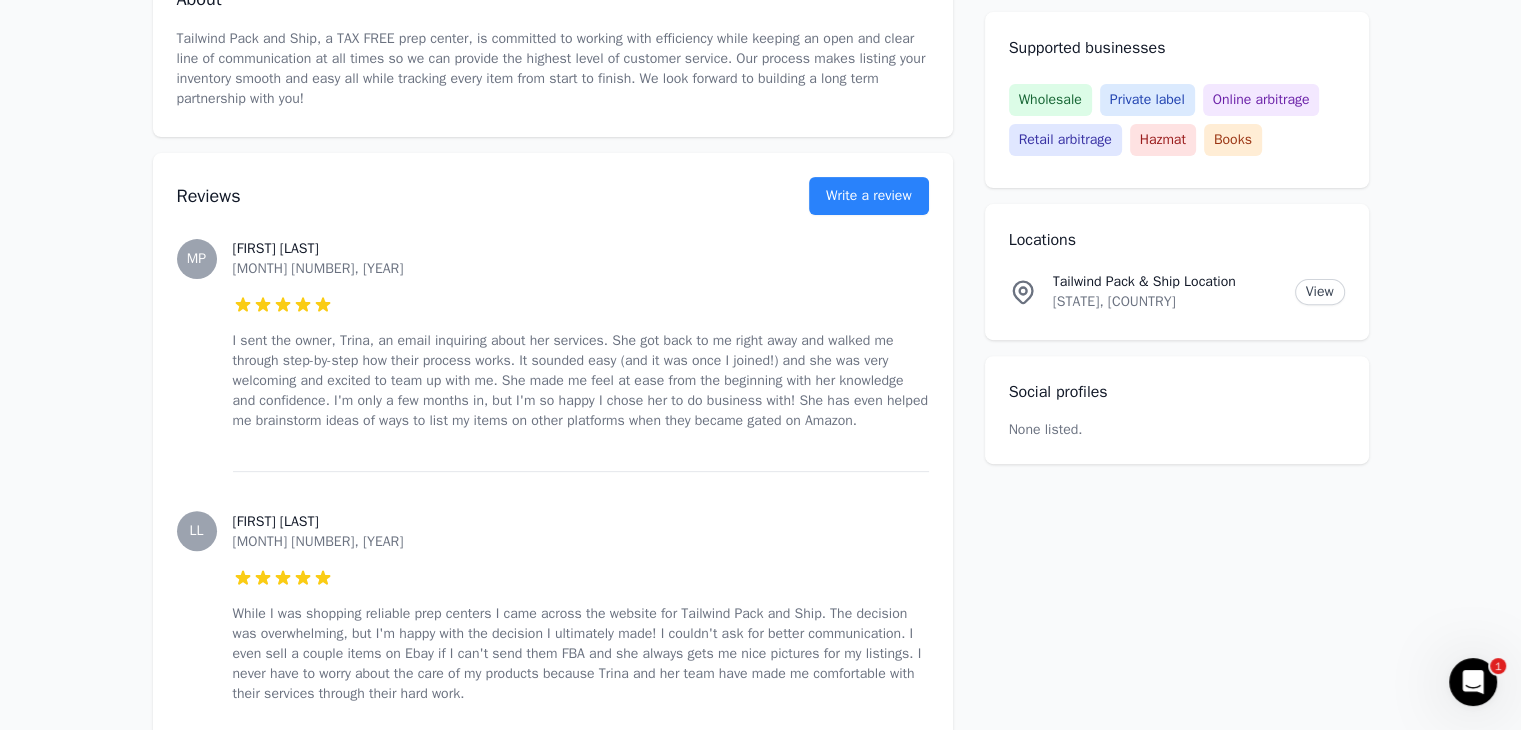 scroll, scrollTop: 700, scrollLeft: 0, axis: vertical 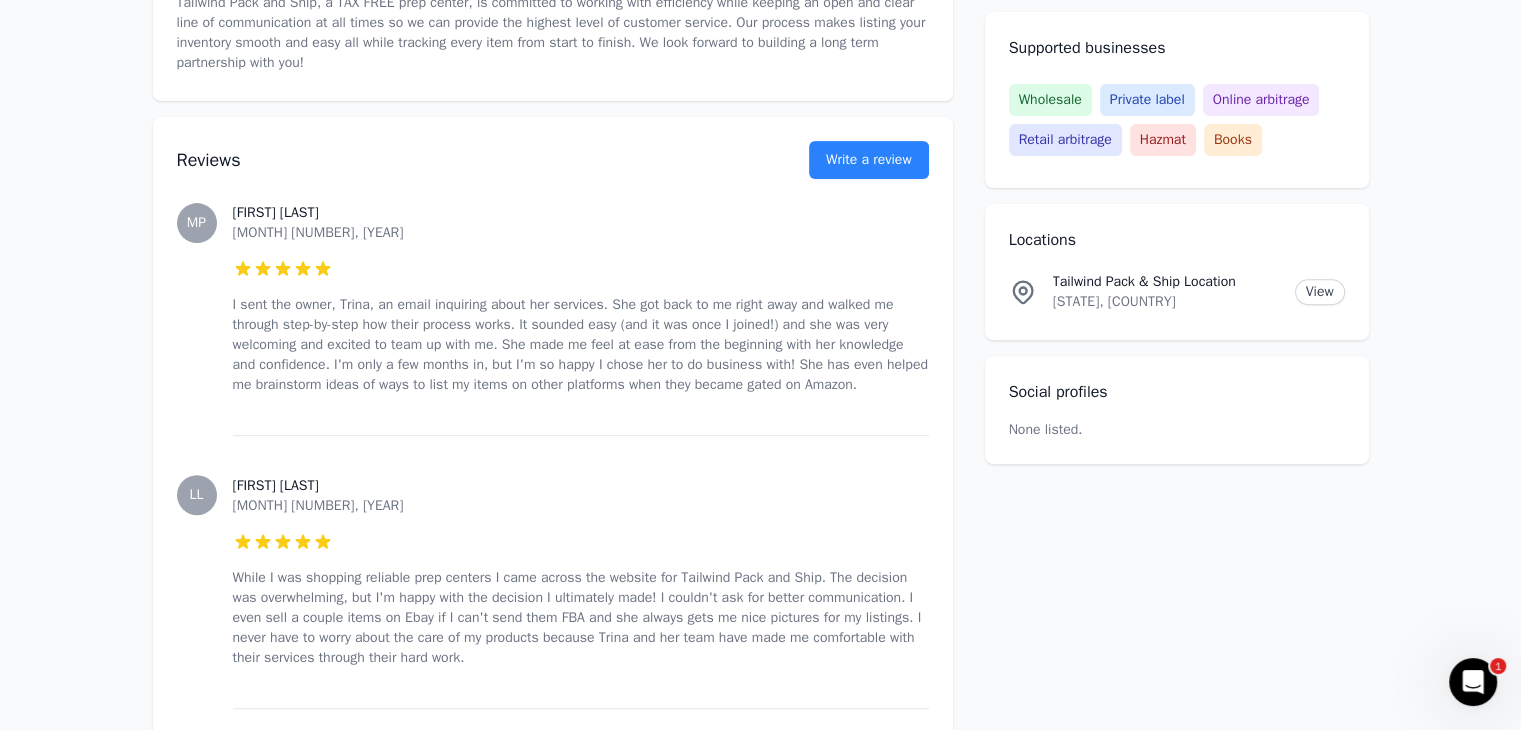 click at bounding box center [1473, 682] 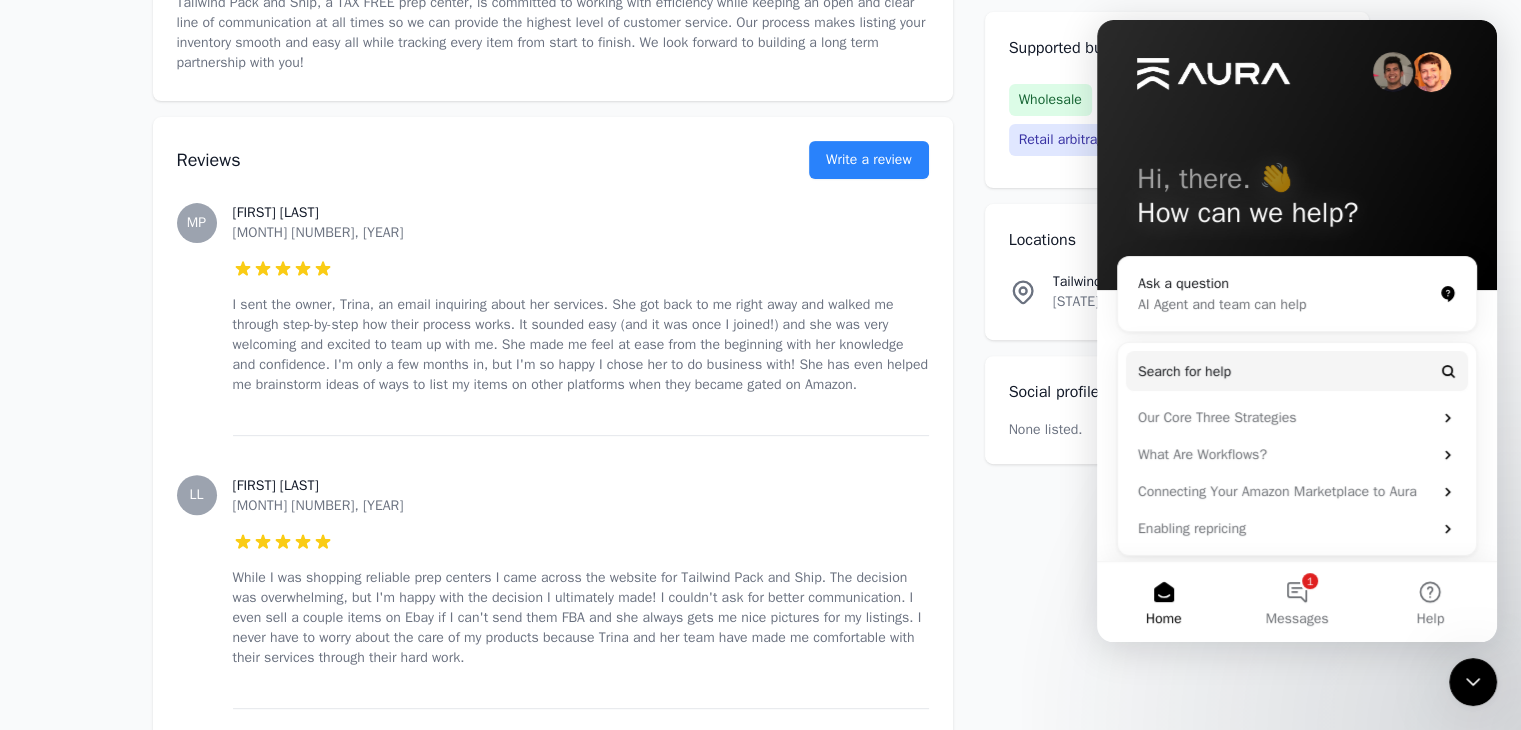 scroll, scrollTop: 0, scrollLeft: 0, axis: both 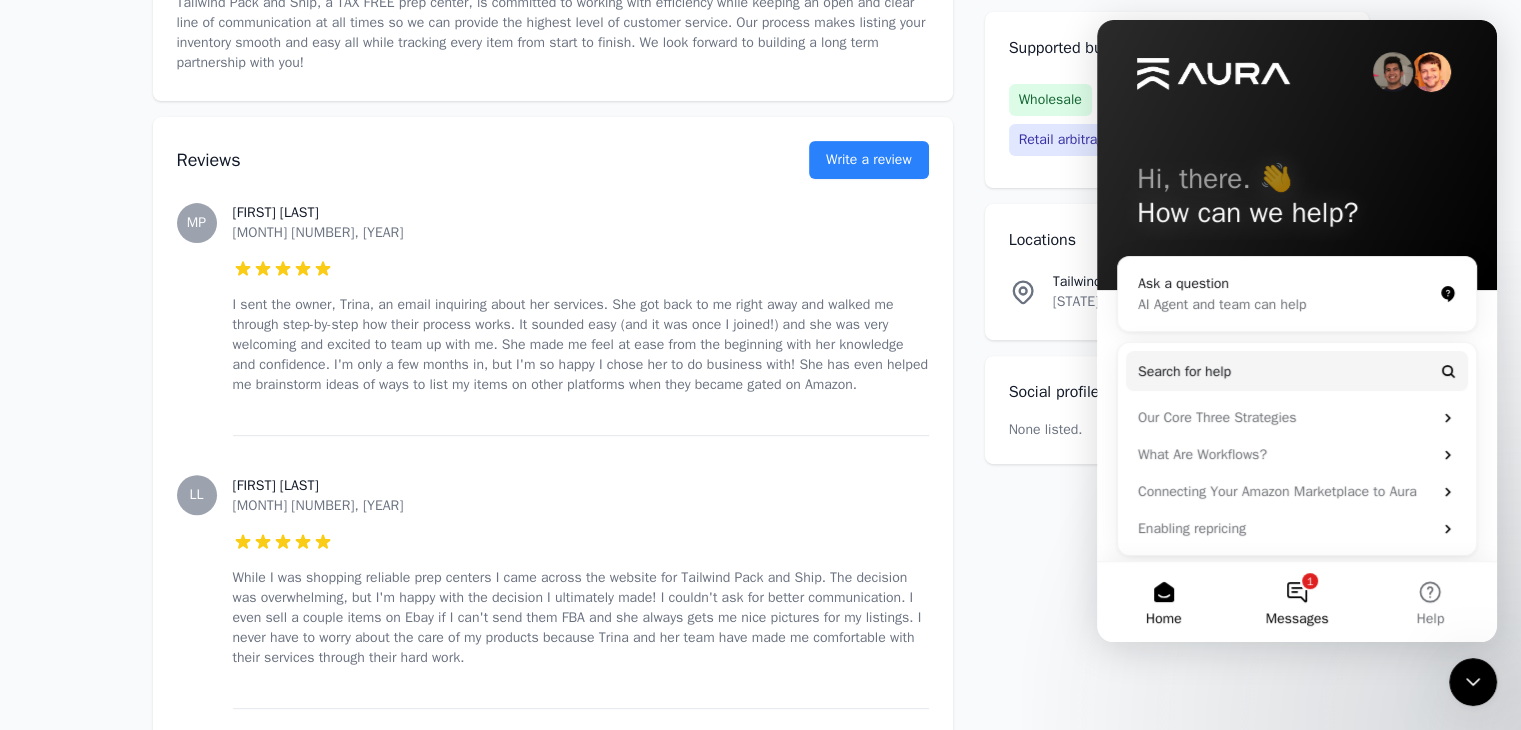 click on "1 Messages" at bounding box center [1296, 602] 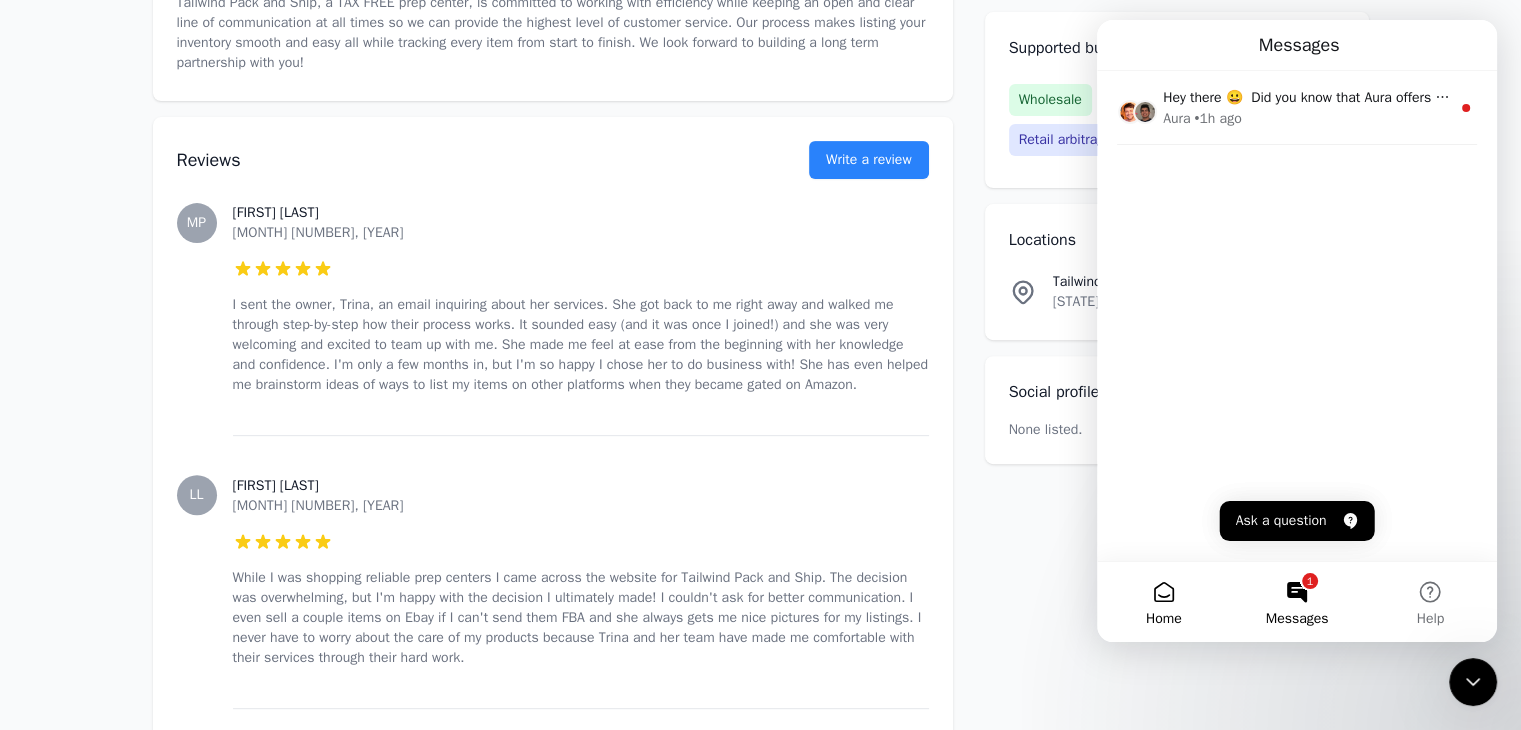 click on "Home" at bounding box center [1164, 619] 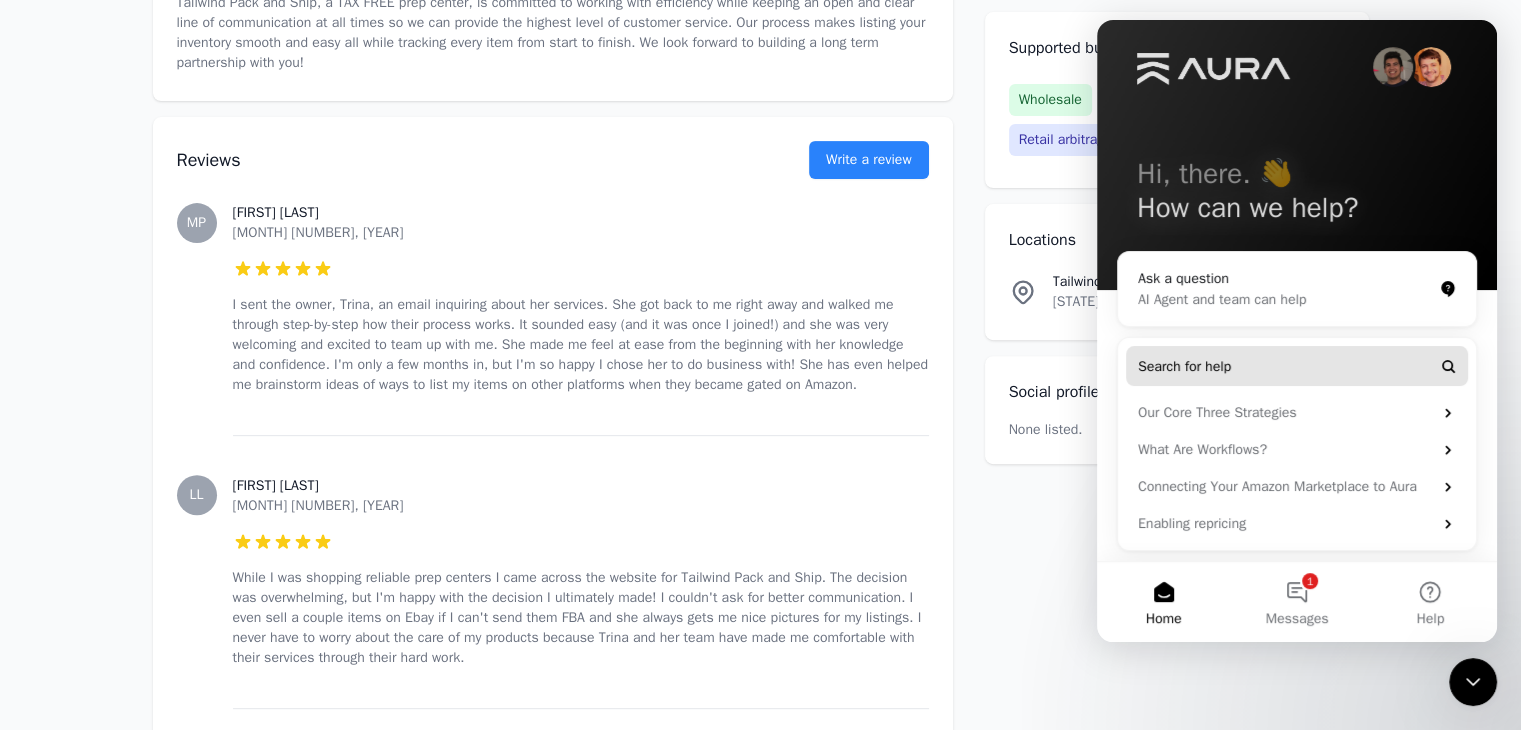 scroll, scrollTop: 25, scrollLeft: 0, axis: vertical 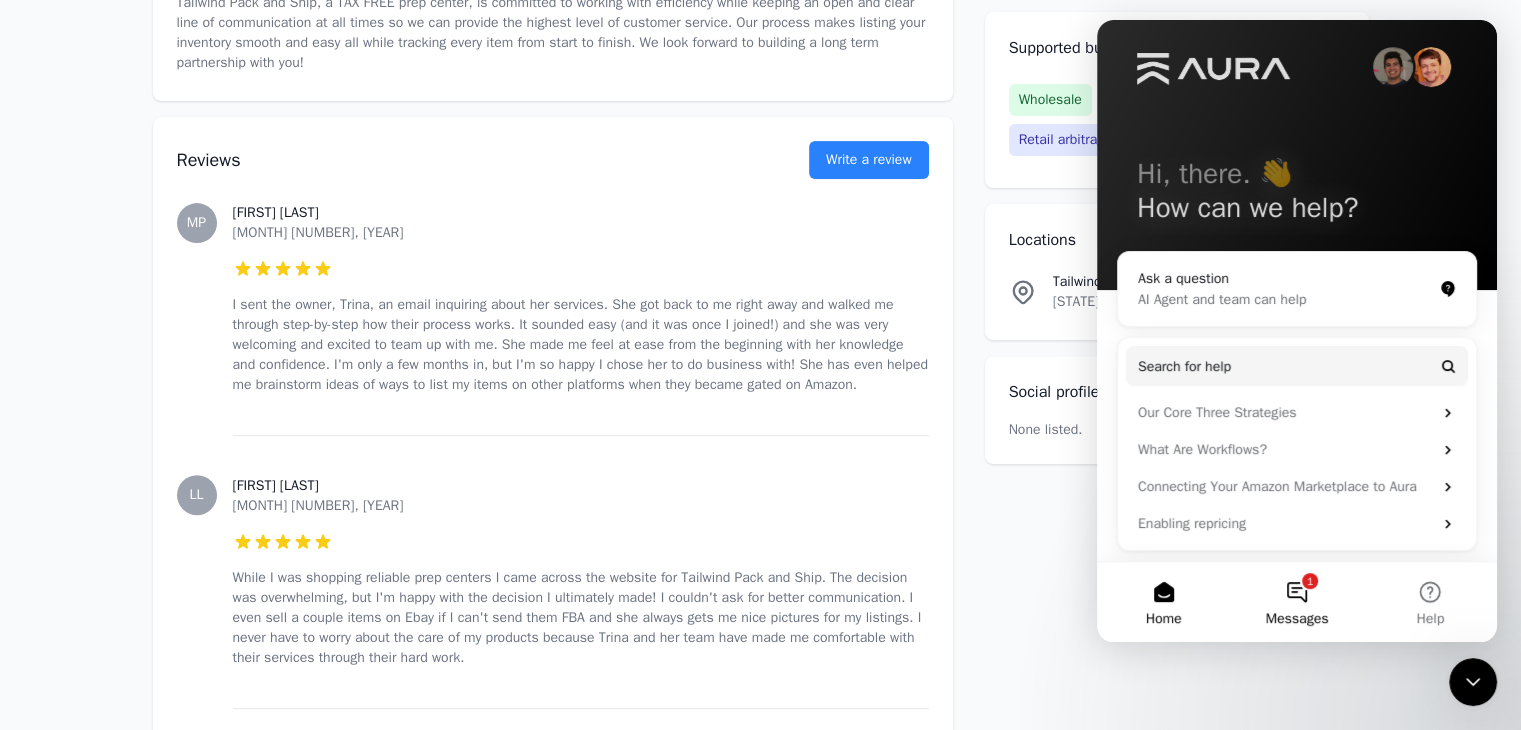 click on "1 Messages" at bounding box center (1296, 602) 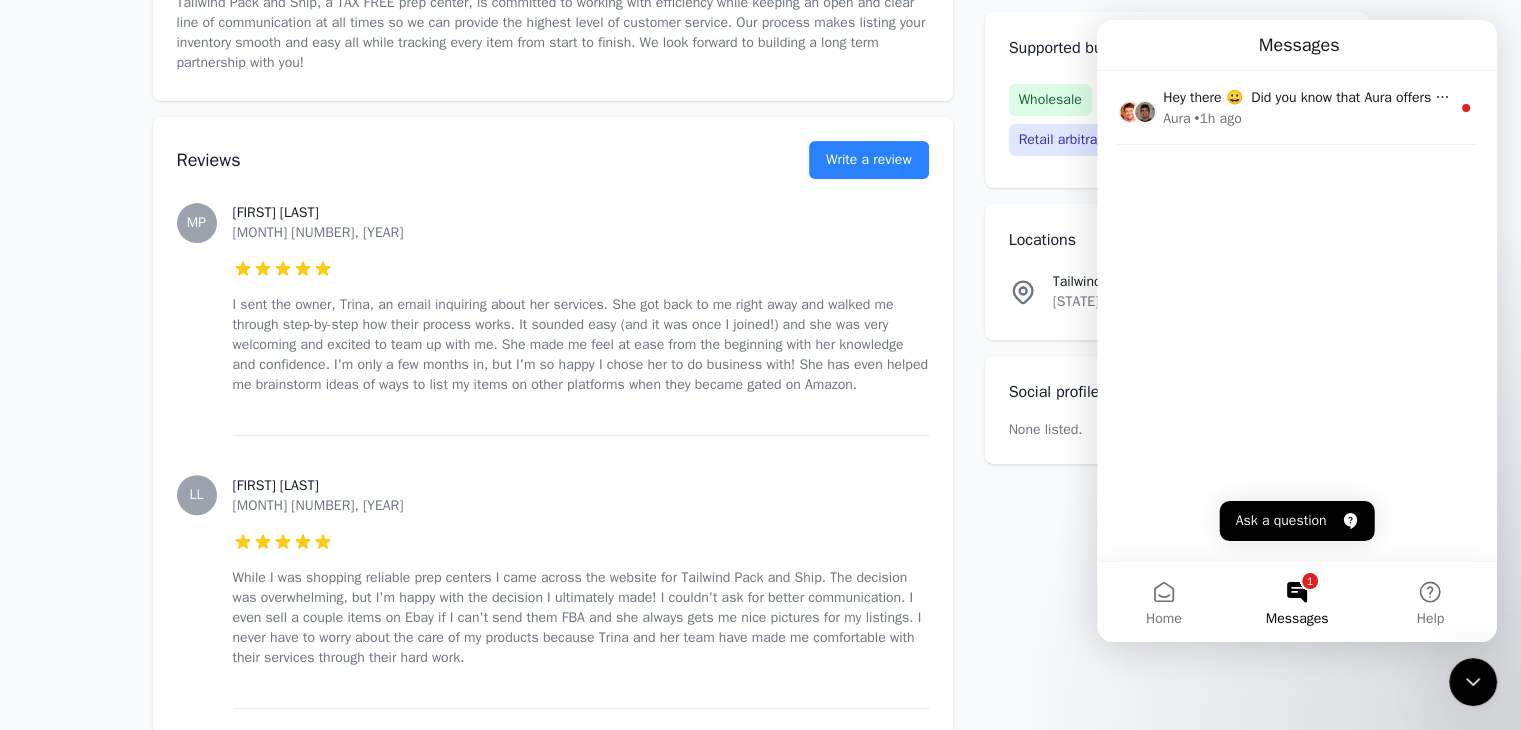 click on "Accepting clients Claim   business Tailwind Pack & Ship 5.00 (11 Reviews) Business done the Montana way...TAX FREE! Email Visit website +1 (406) 671-6641 24-48   Hour Turnaround Time Liftgate   Not Required   for Pallet Shipments About Tailwind Pack and Ship, a TAX FREE prep center, is committed to working with efficiency while keeping an open and clear line of communication at all times so we can provide the highest level of customer service. Our process makes listing your inventory smooth and easy all while tracking every item from start to finish. We look forward to building a long term partnership with you! Reviews Write a review MP Maria P. May 23, 2025 5  out of 5 stars LL Landon L. May 3, 2025 5  out of 5 stars SH Sydnie H. April 30, 2025 5  out of 5 stars DH David H. April 30, 2025 5  out of 5 stars DL Dennis L. April 27, 2025 5  out of 5 stars KN Kathy N. April 26, 2025 5  out of 5 stars FR Faron R. April 8, 2025 5  out of 5 stars TH Travis H. March 11, 2025 5  out of 5 stars ST Scarlett T. 5 BM 5 NI" at bounding box center (761, 1110) 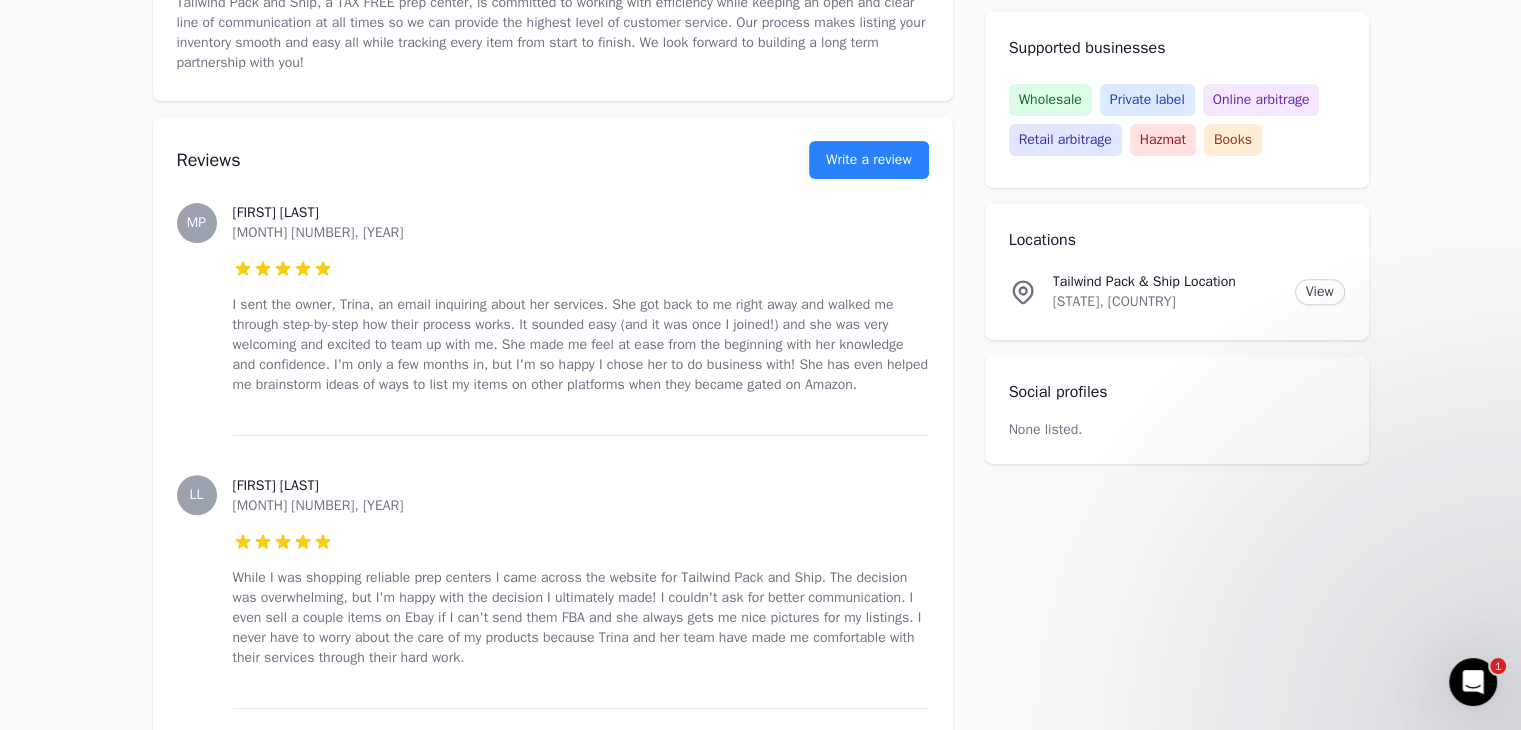 scroll, scrollTop: 0, scrollLeft: 0, axis: both 